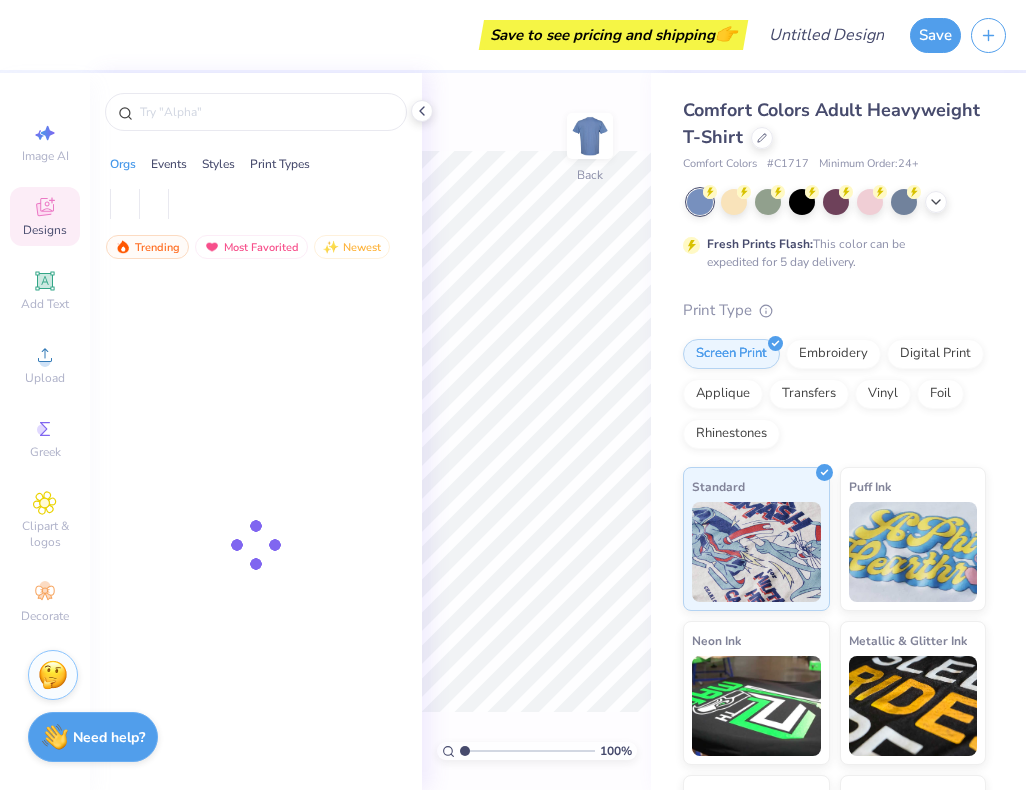 scroll, scrollTop: 0, scrollLeft: 0, axis: both 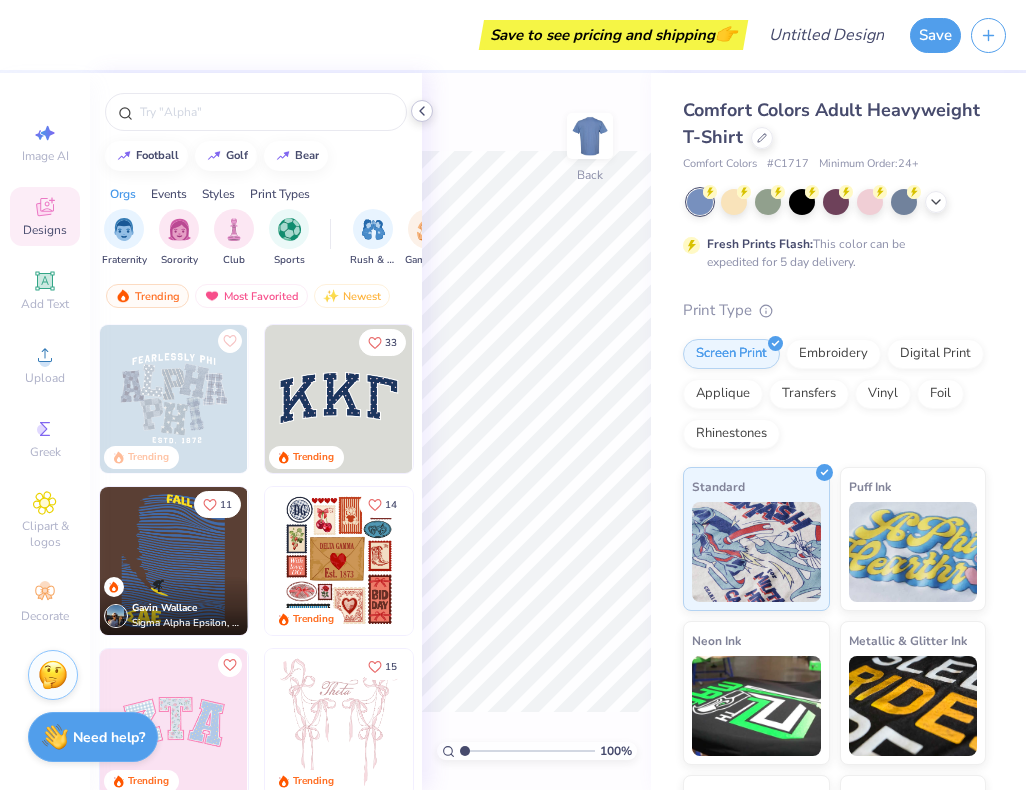 click 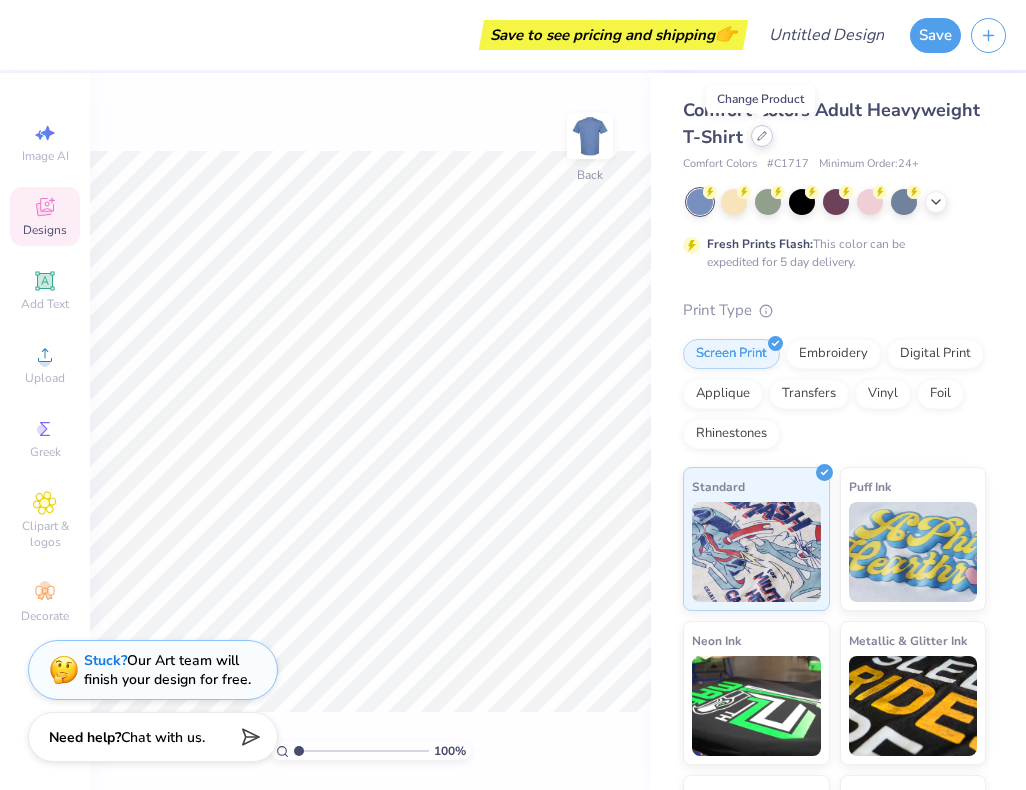 click 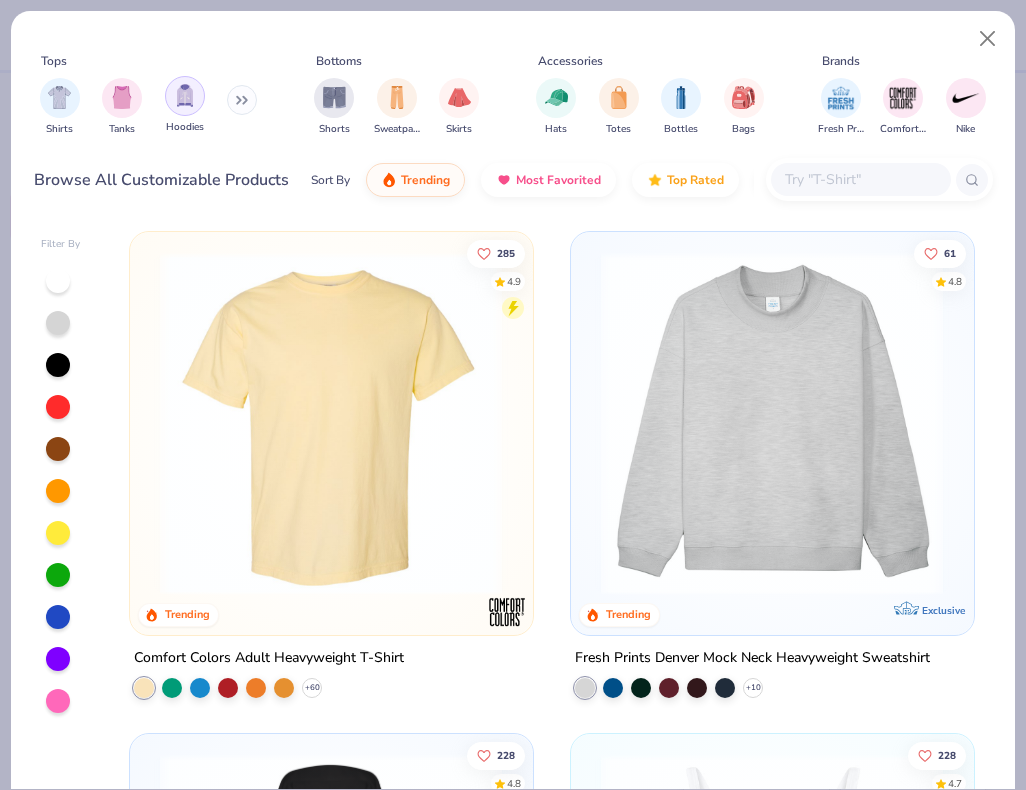 click at bounding box center (185, 95) 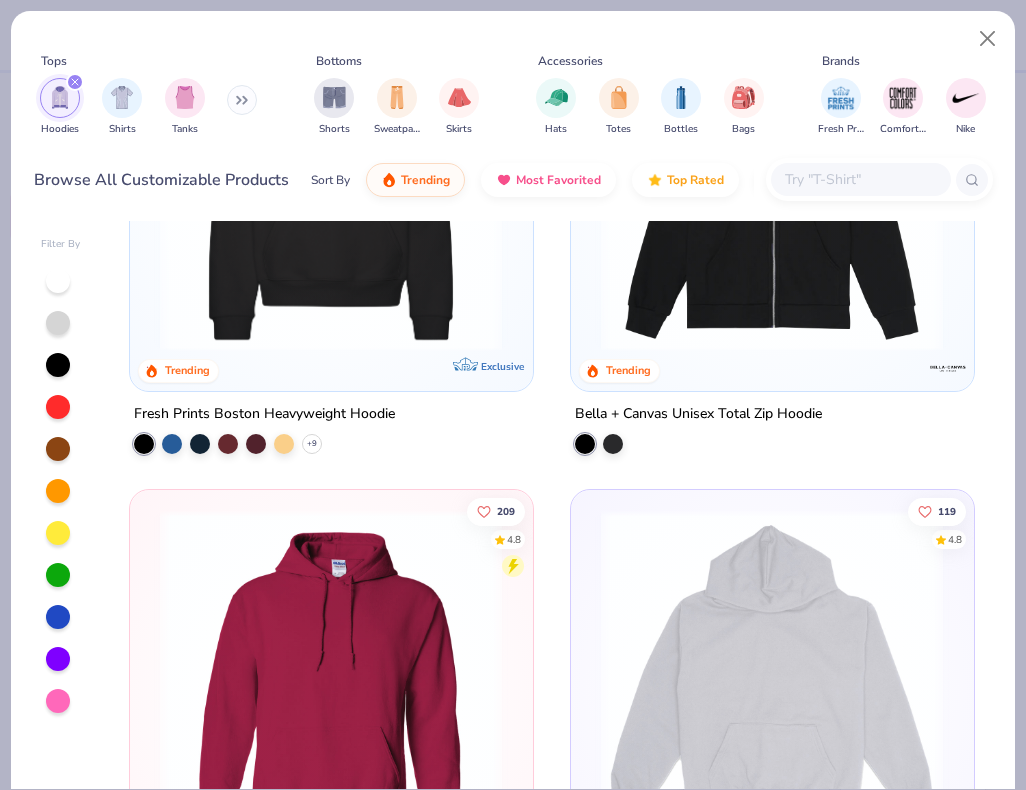 scroll, scrollTop: 0, scrollLeft: 0, axis: both 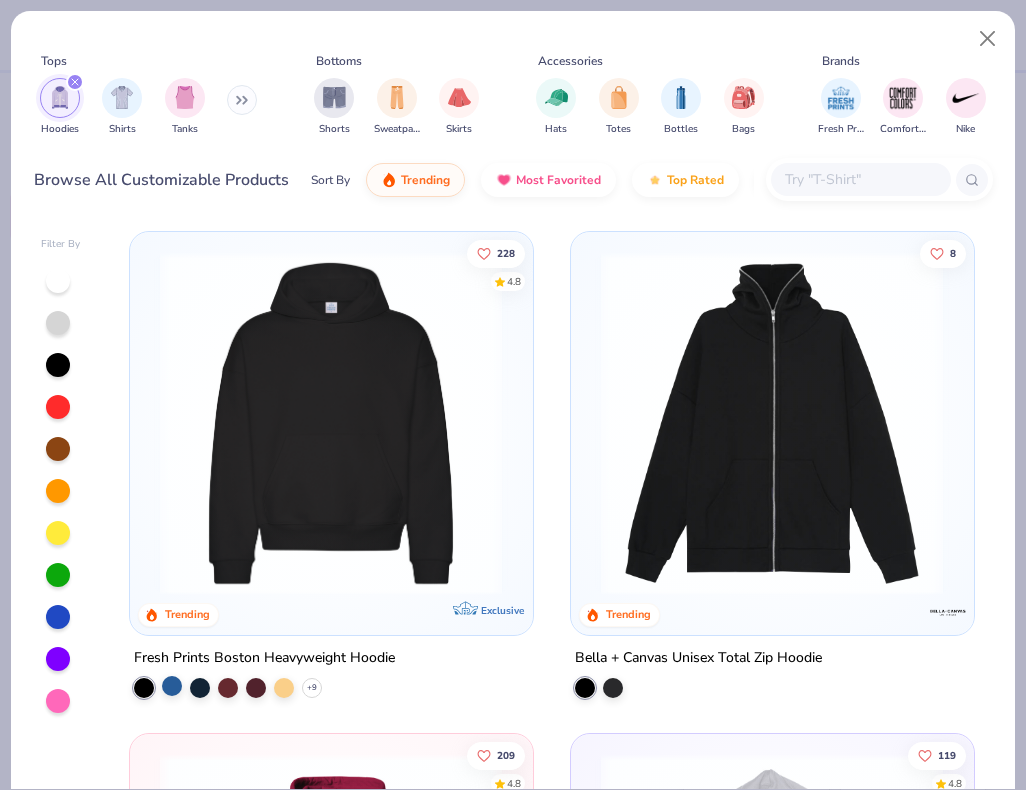 click at bounding box center (172, 685) 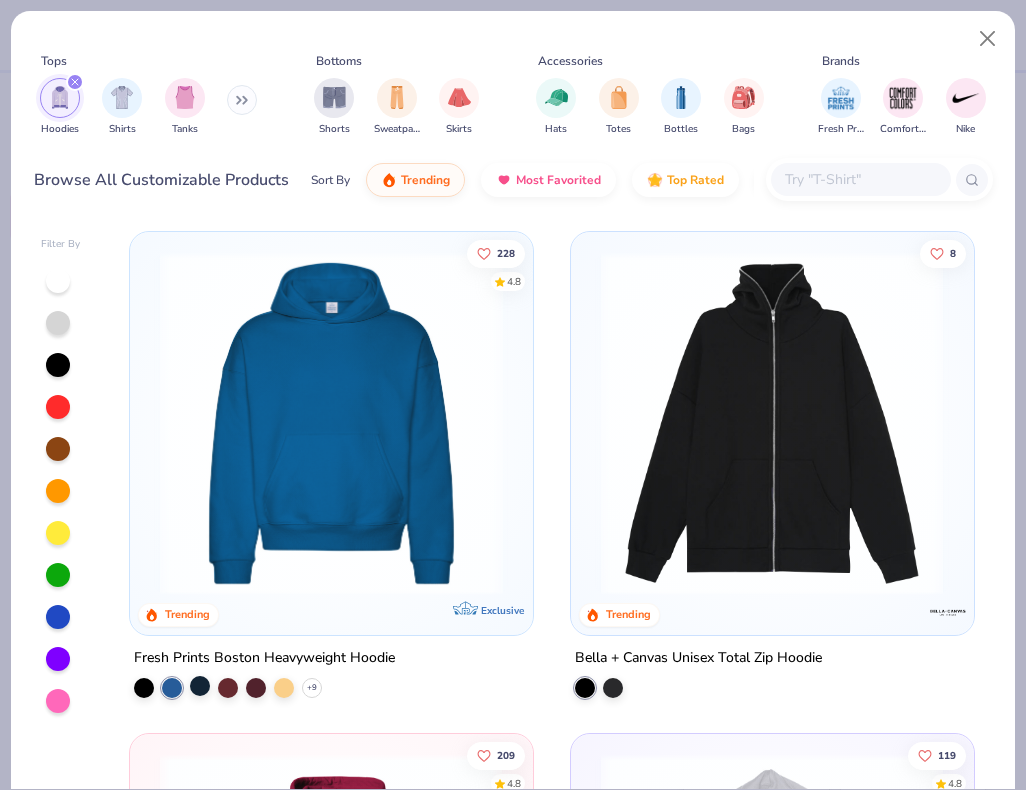 click at bounding box center [200, 685] 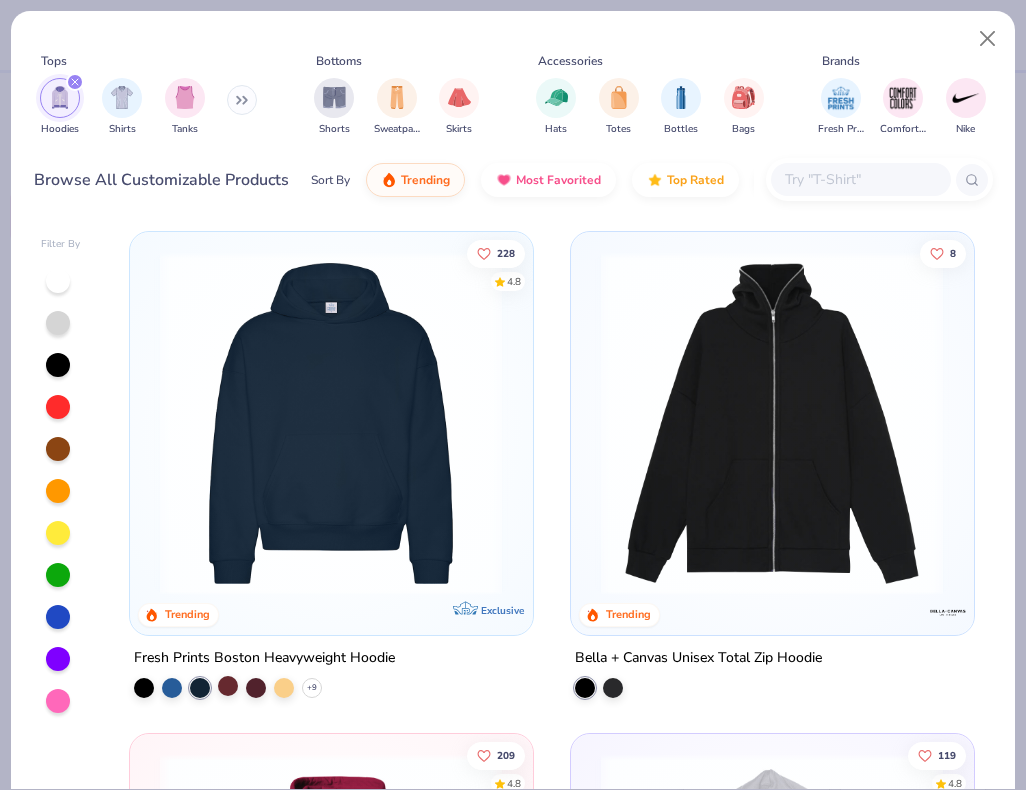 click at bounding box center [228, 685] 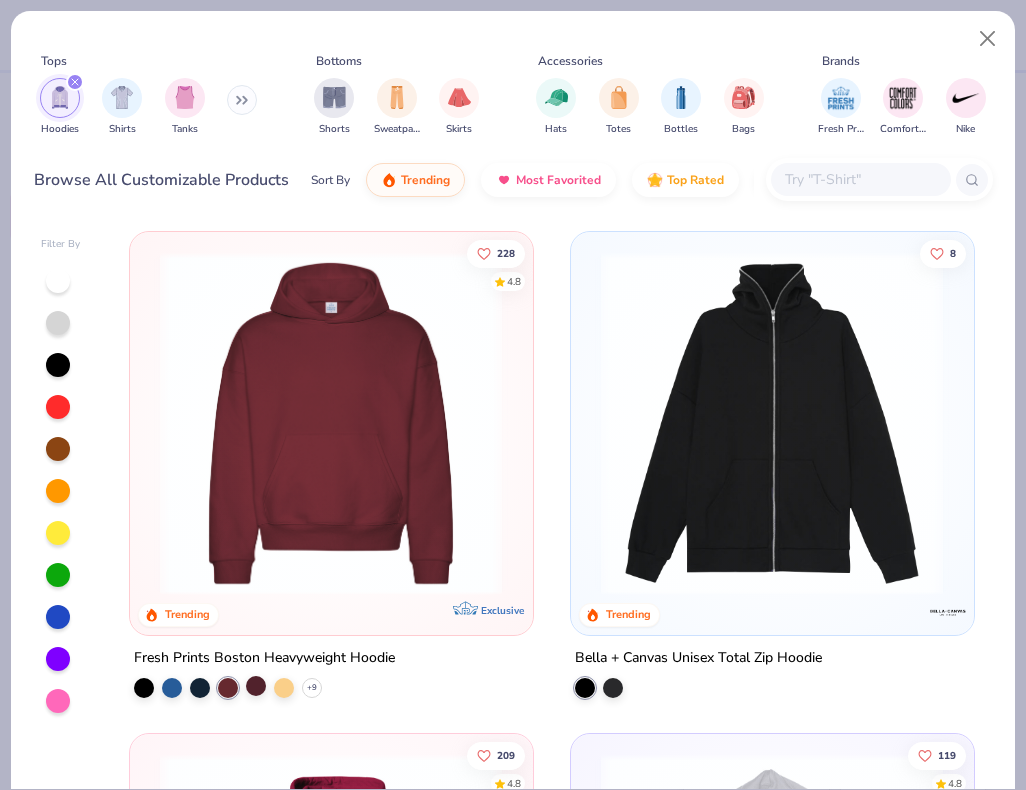 click at bounding box center (256, 685) 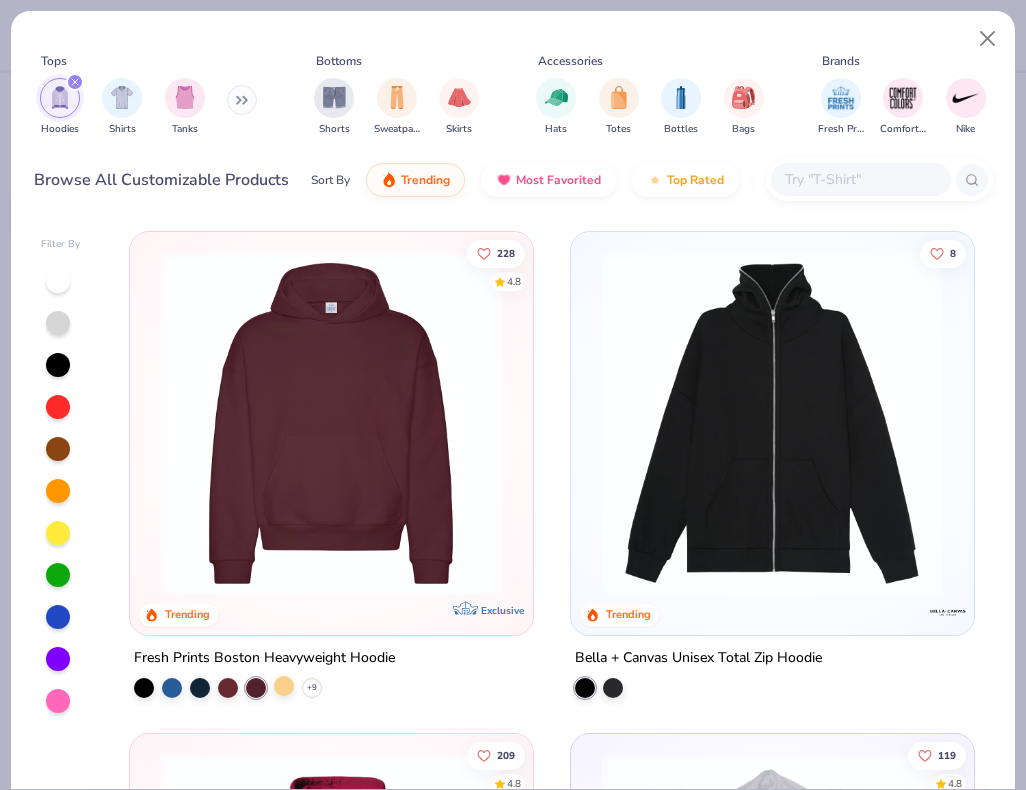 click at bounding box center [284, 685] 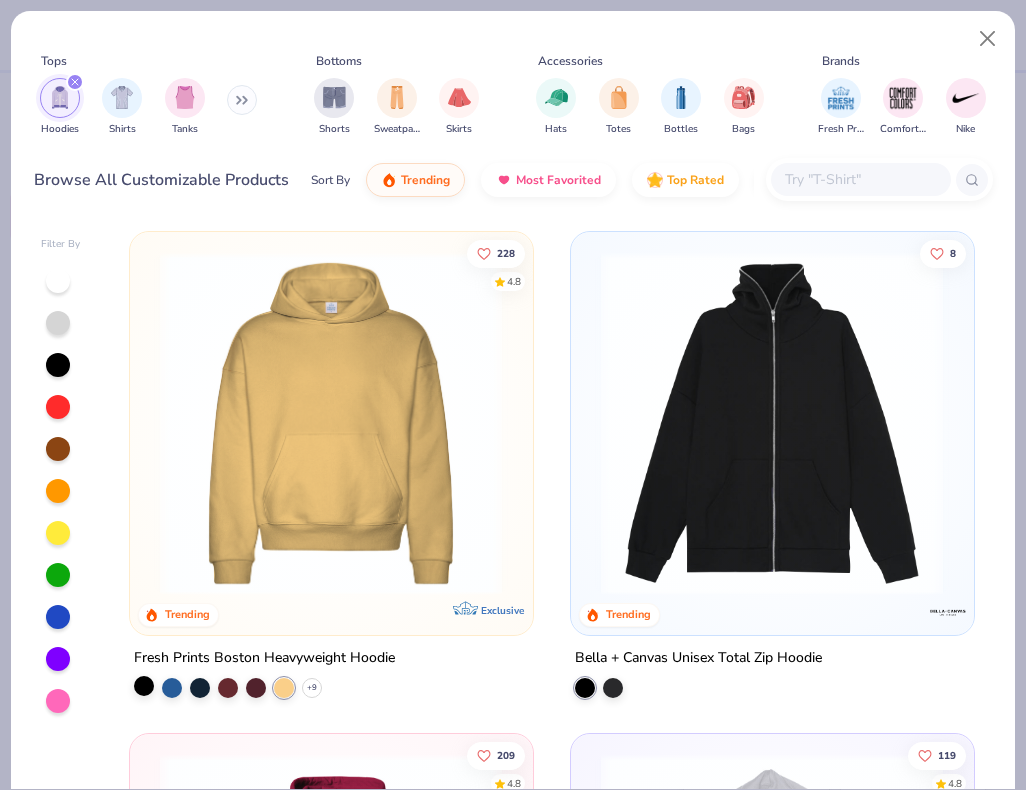 click at bounding box center (144, 685) 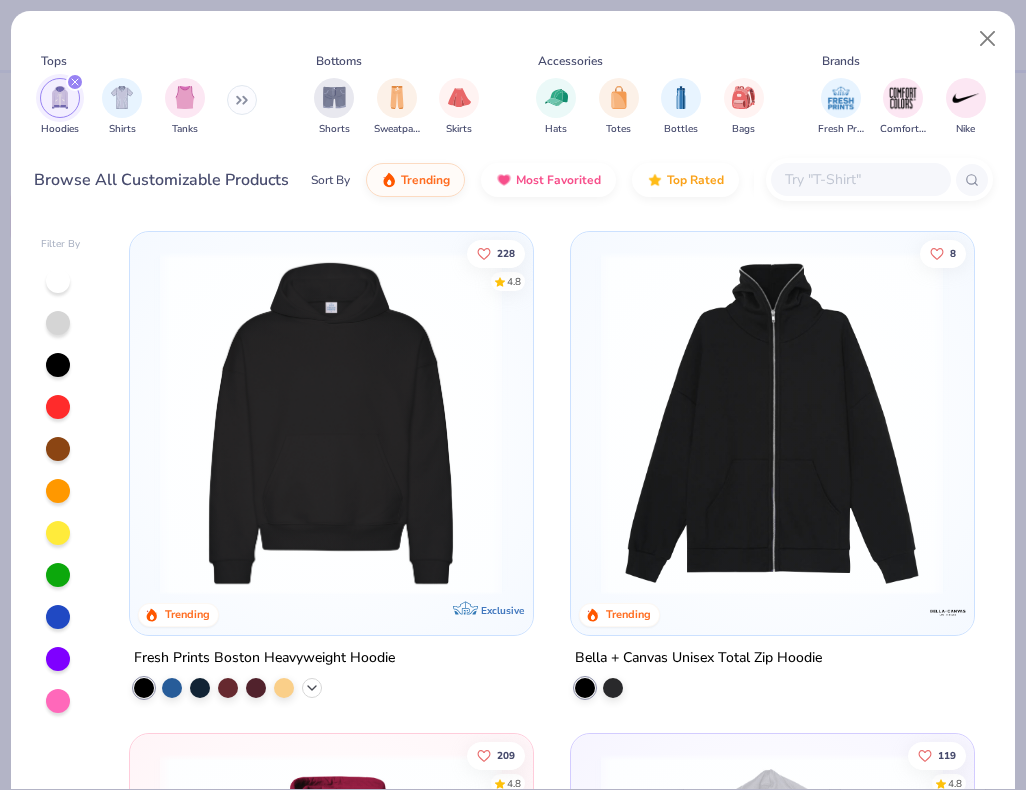 click 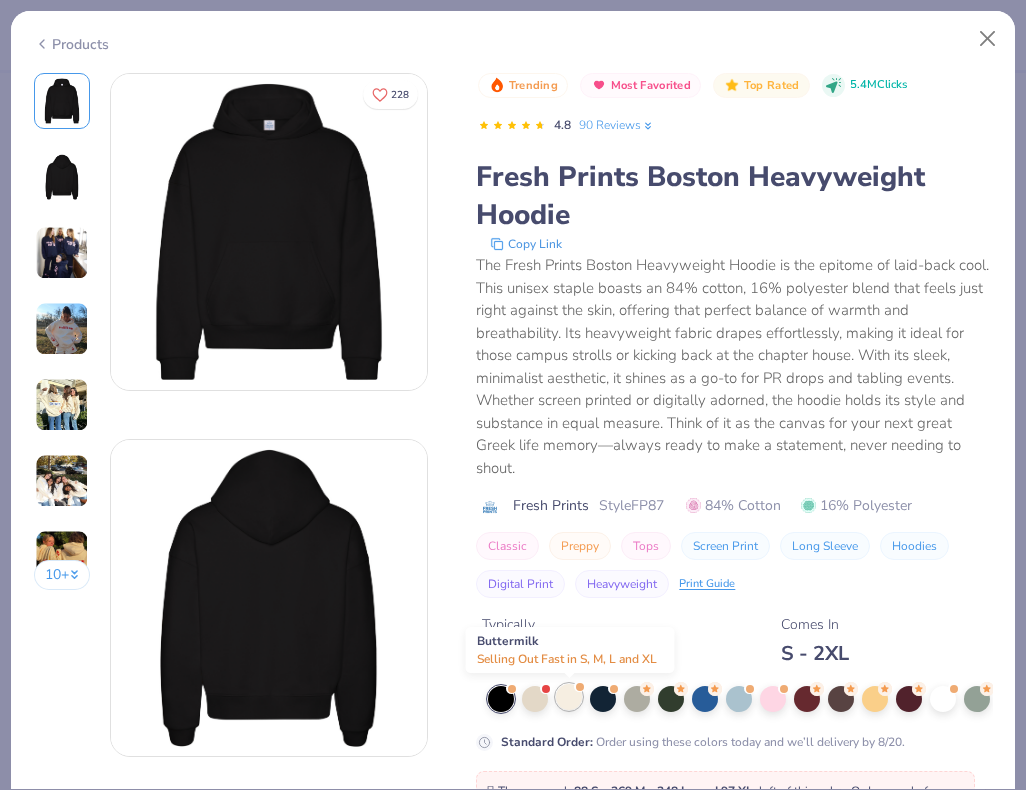 click at bounding box center [569, 697] 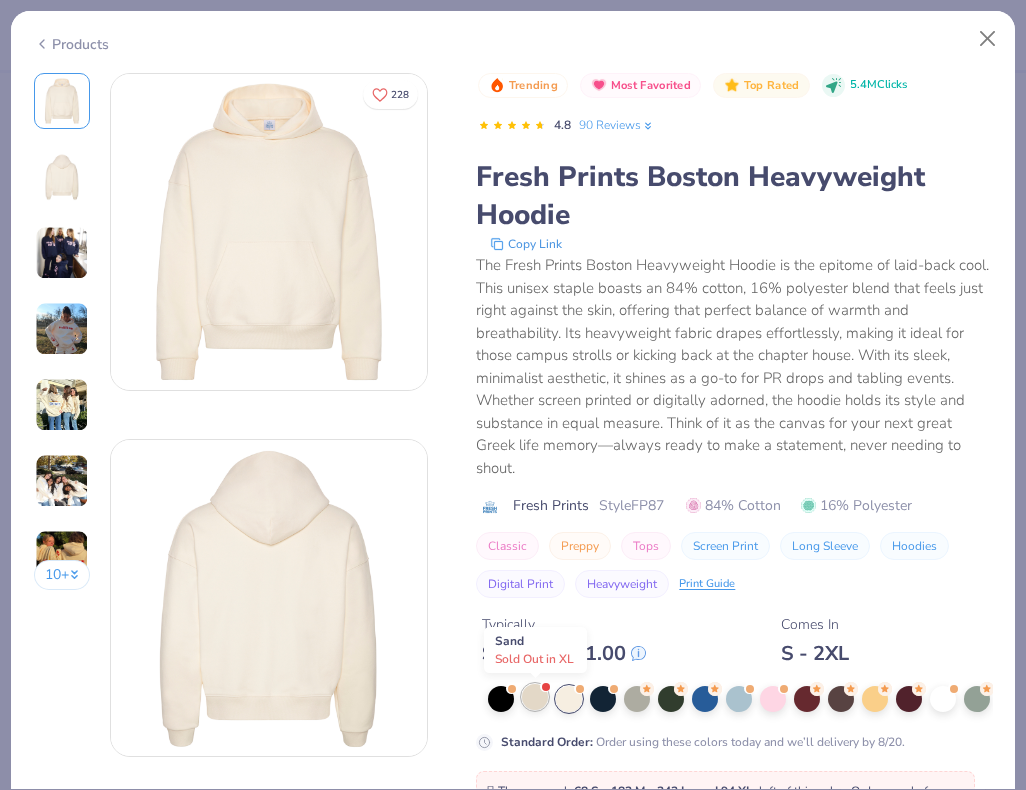 click at bounding box center [535, 697] 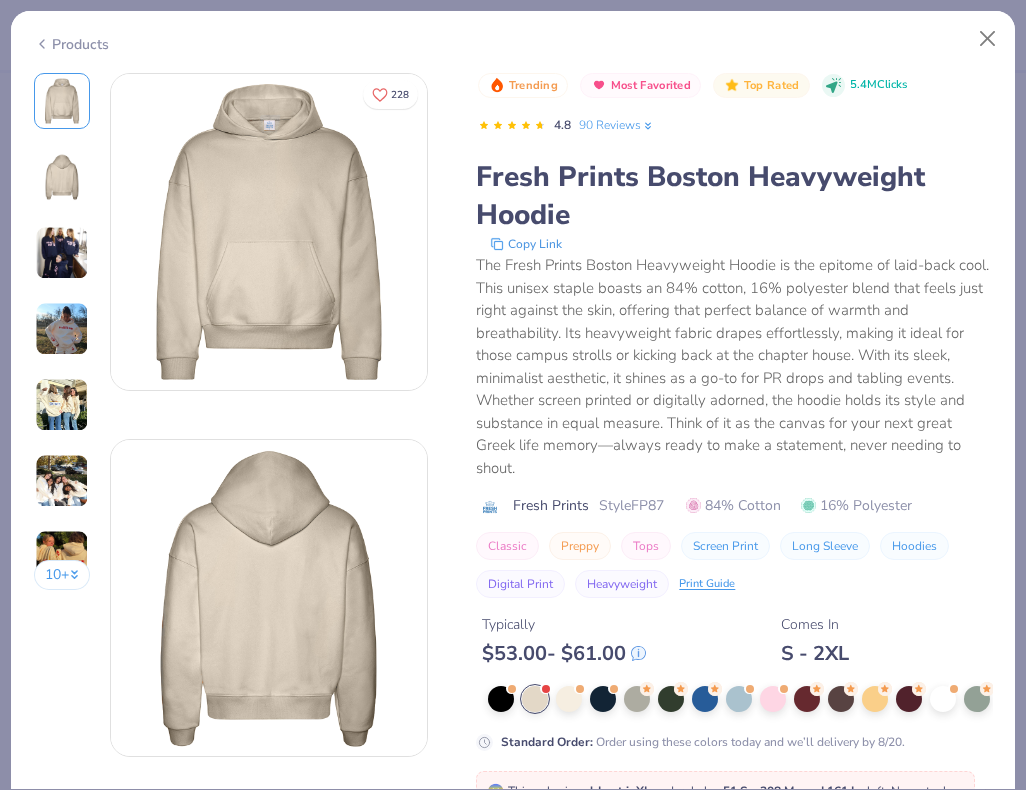 click at bounding box center (62, 405) 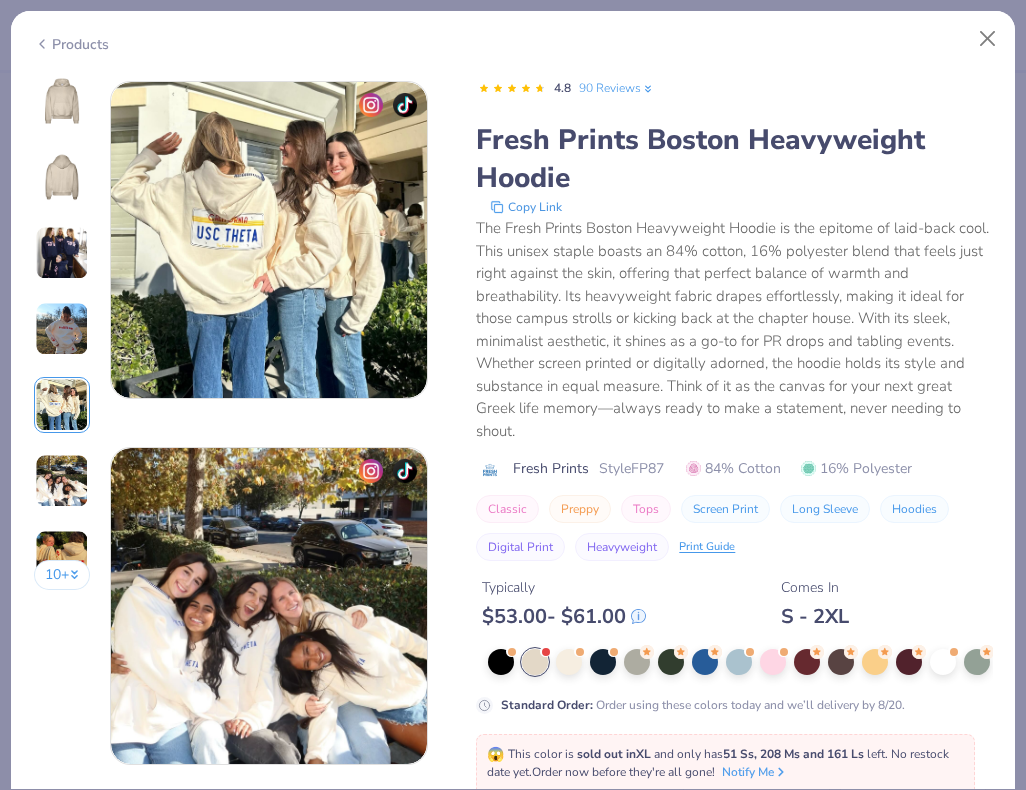 scroll, scrollTop: 1464, scrollLeft: 0, axis: vertical 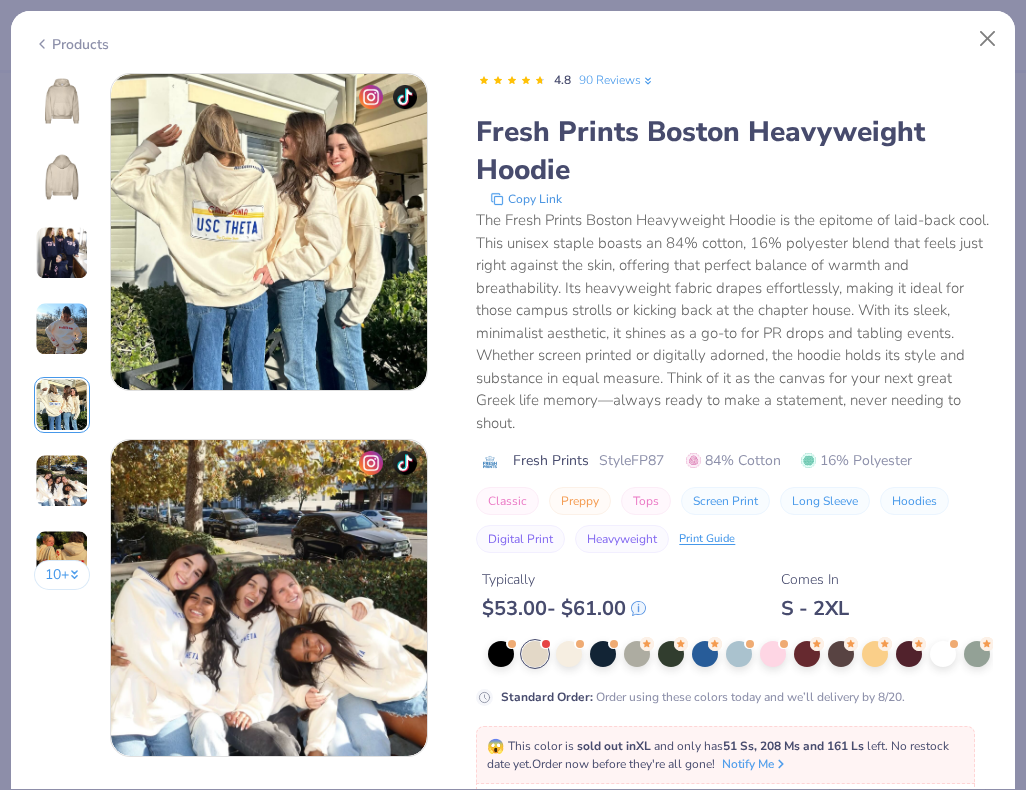 click at bounding box center (62, 329) 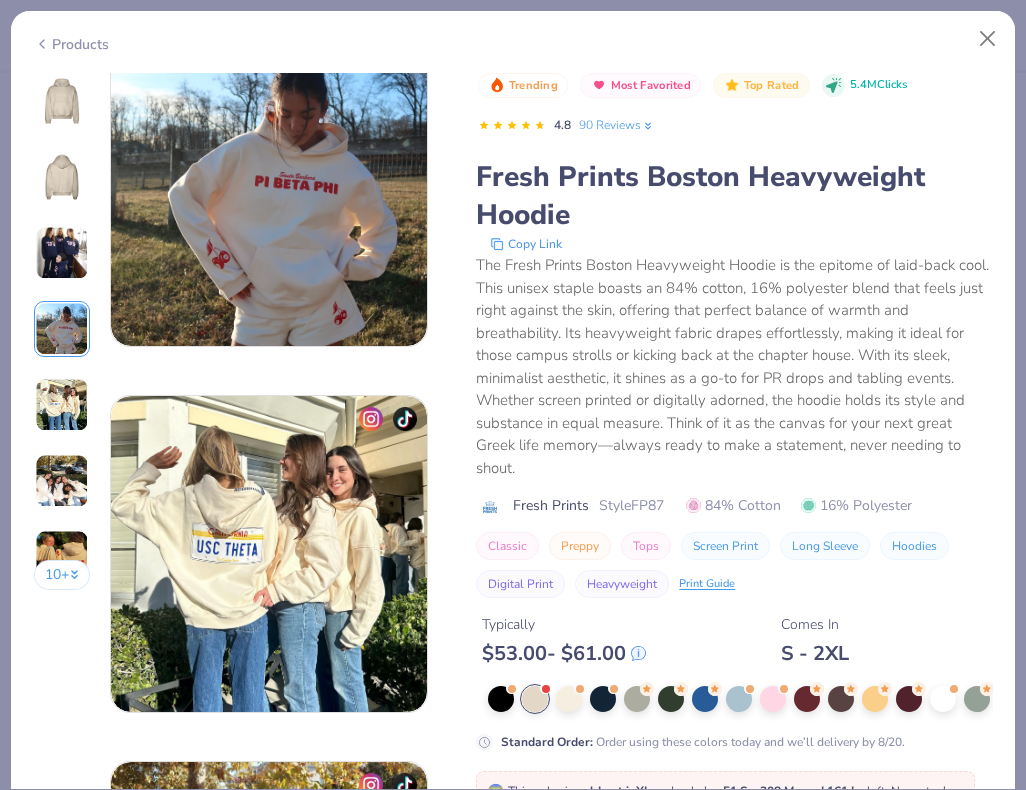 scroll, scrollTop: 1098, scrollLeft: 0, axis: vertical 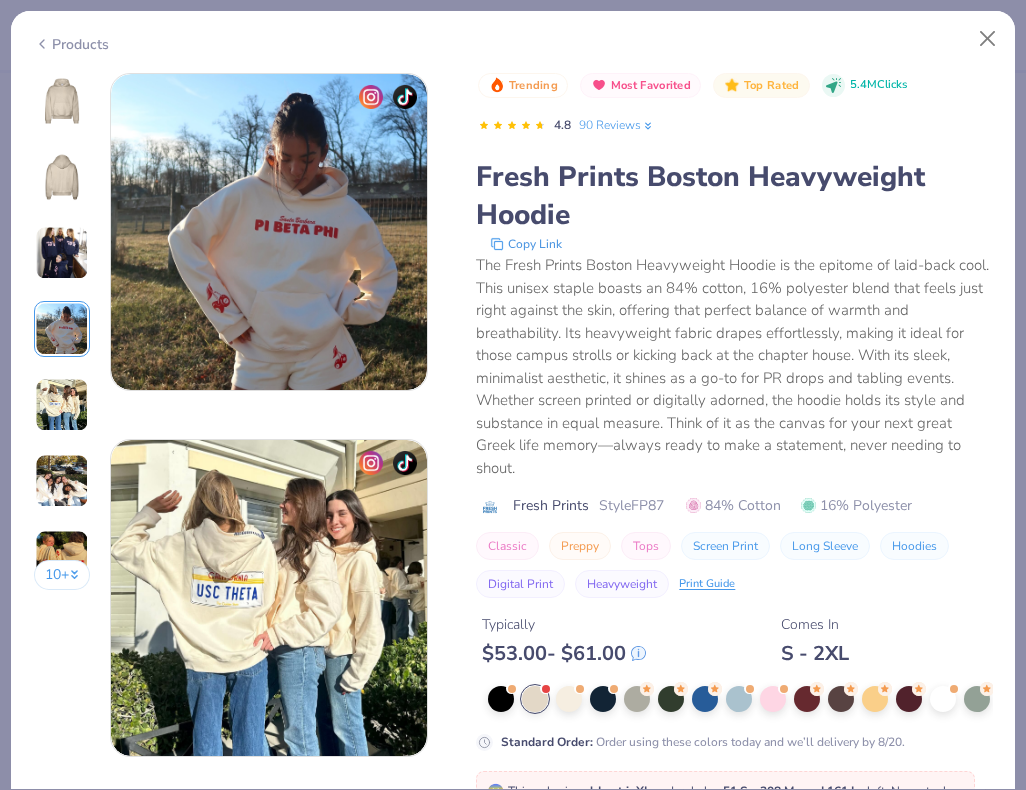 click at bounding box center [62, 253] 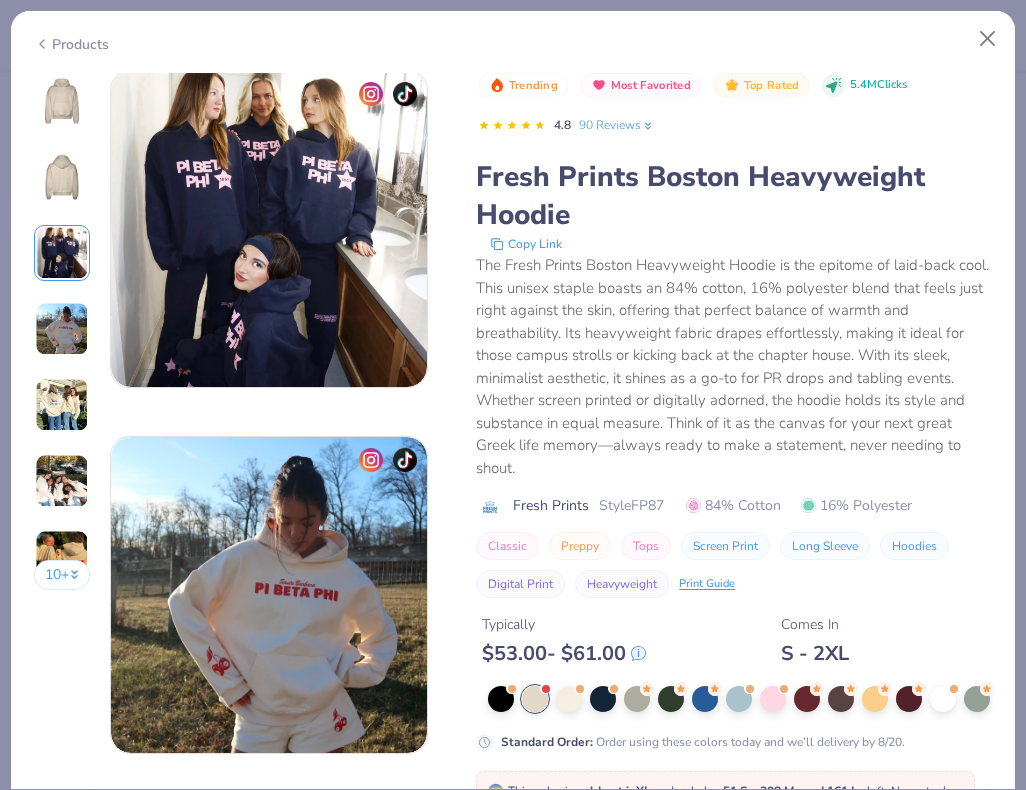 scroll, scrollTop: 732, scrollLeft: 0, axis: vertical 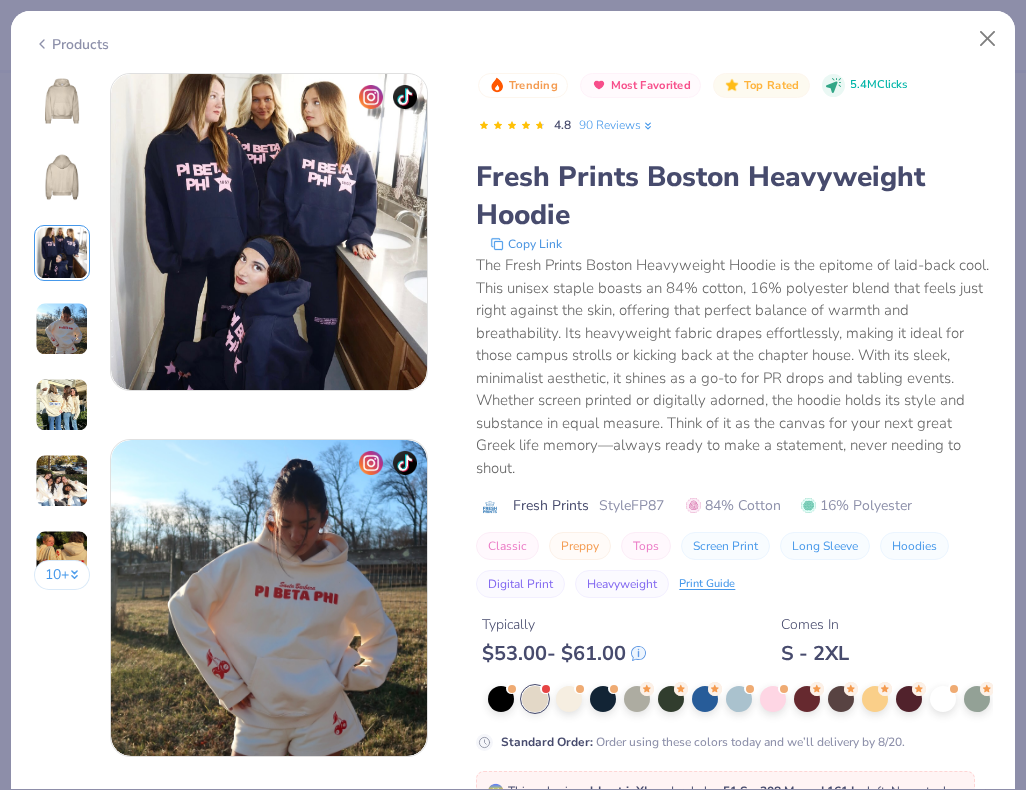 click at bounding box center [62, 177] 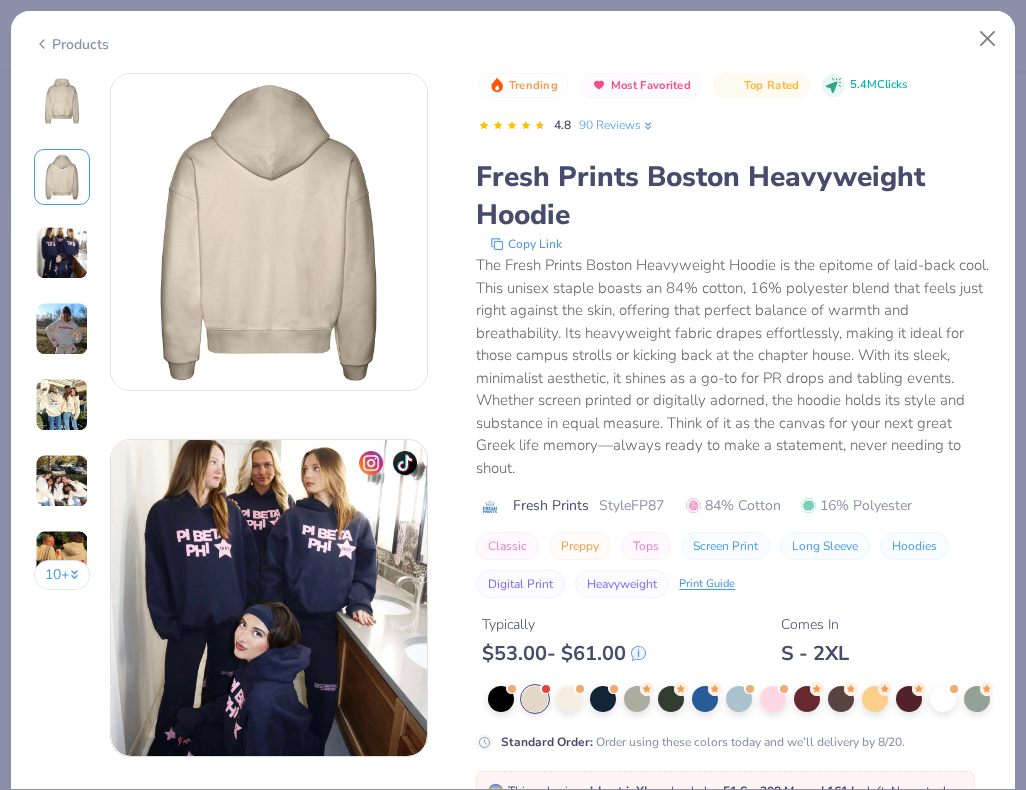 click at bounding box center (62, 101) 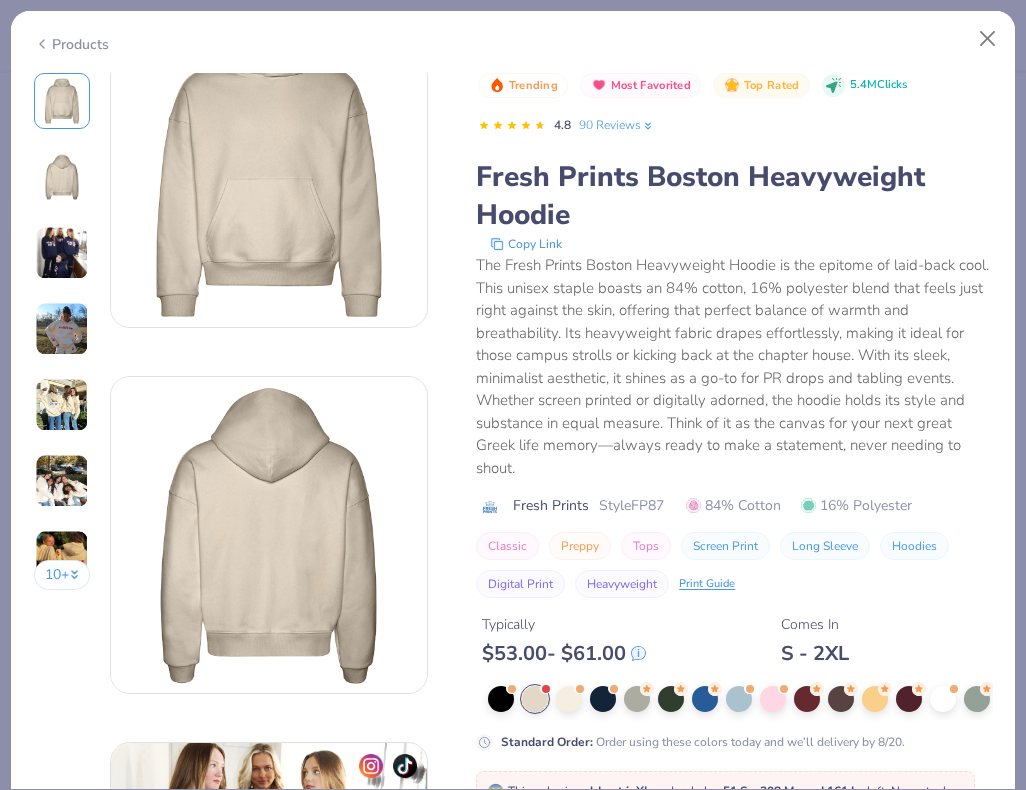 scroll, scrollTop: 0, scrollLeft: 0, axis: both 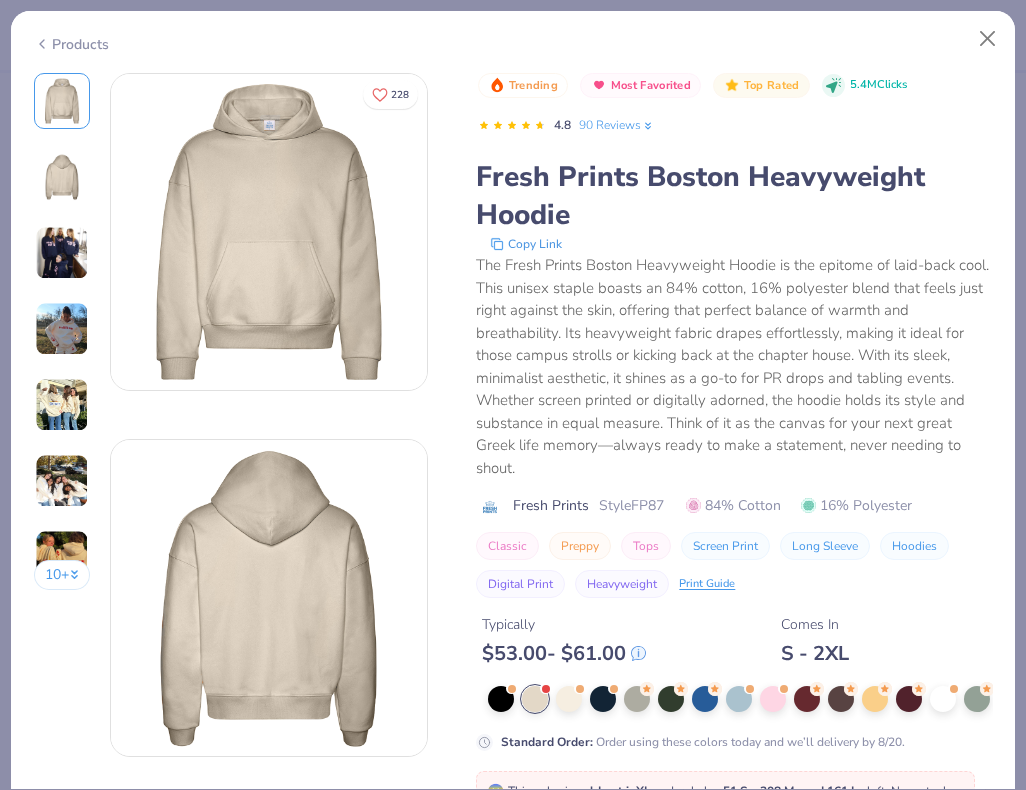 click at bounding box center [62, 405] 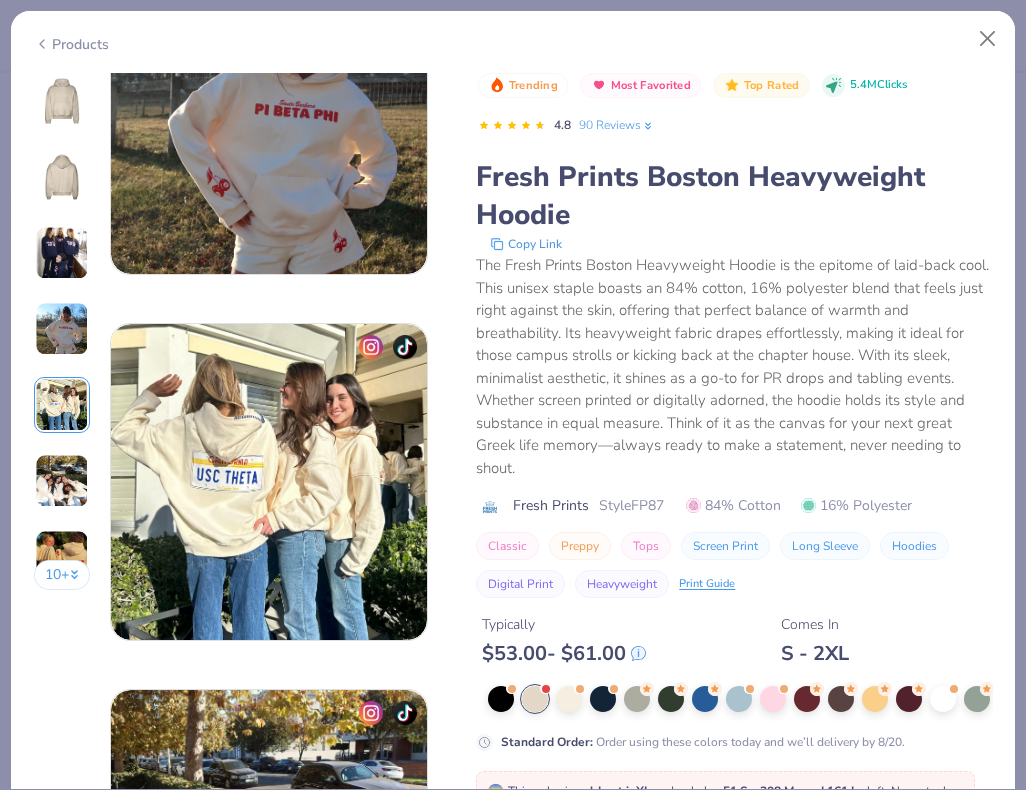 click at bounding box center [62, 481] 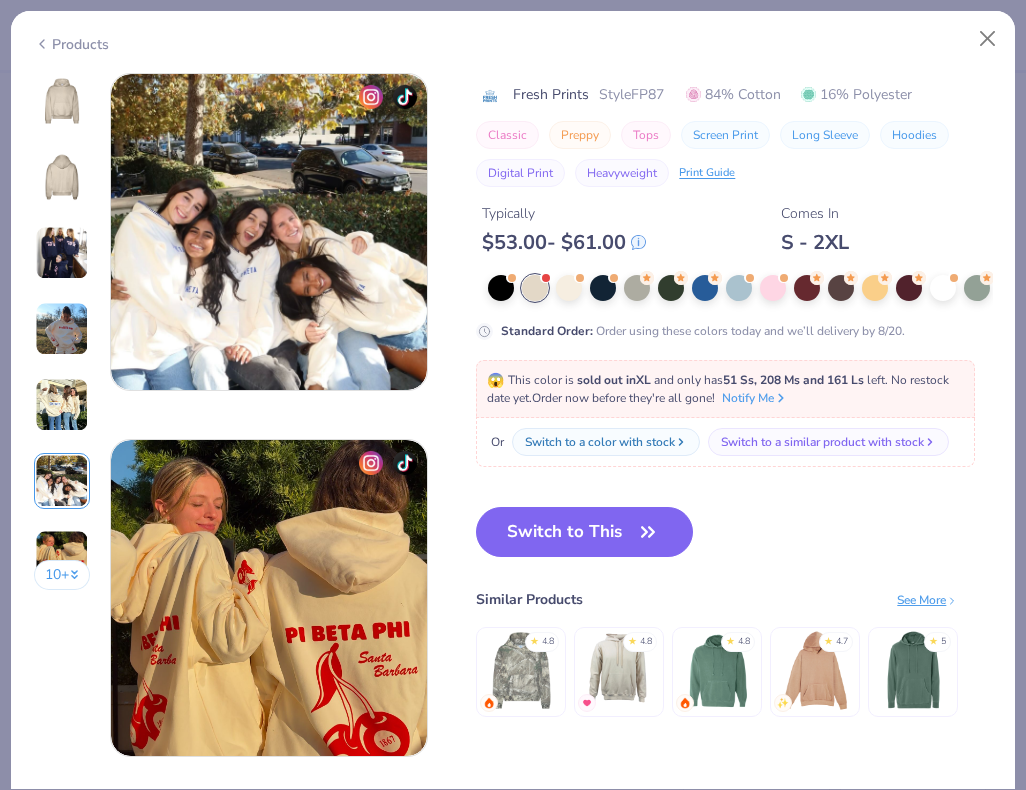 click at bounding box center (62, 557) 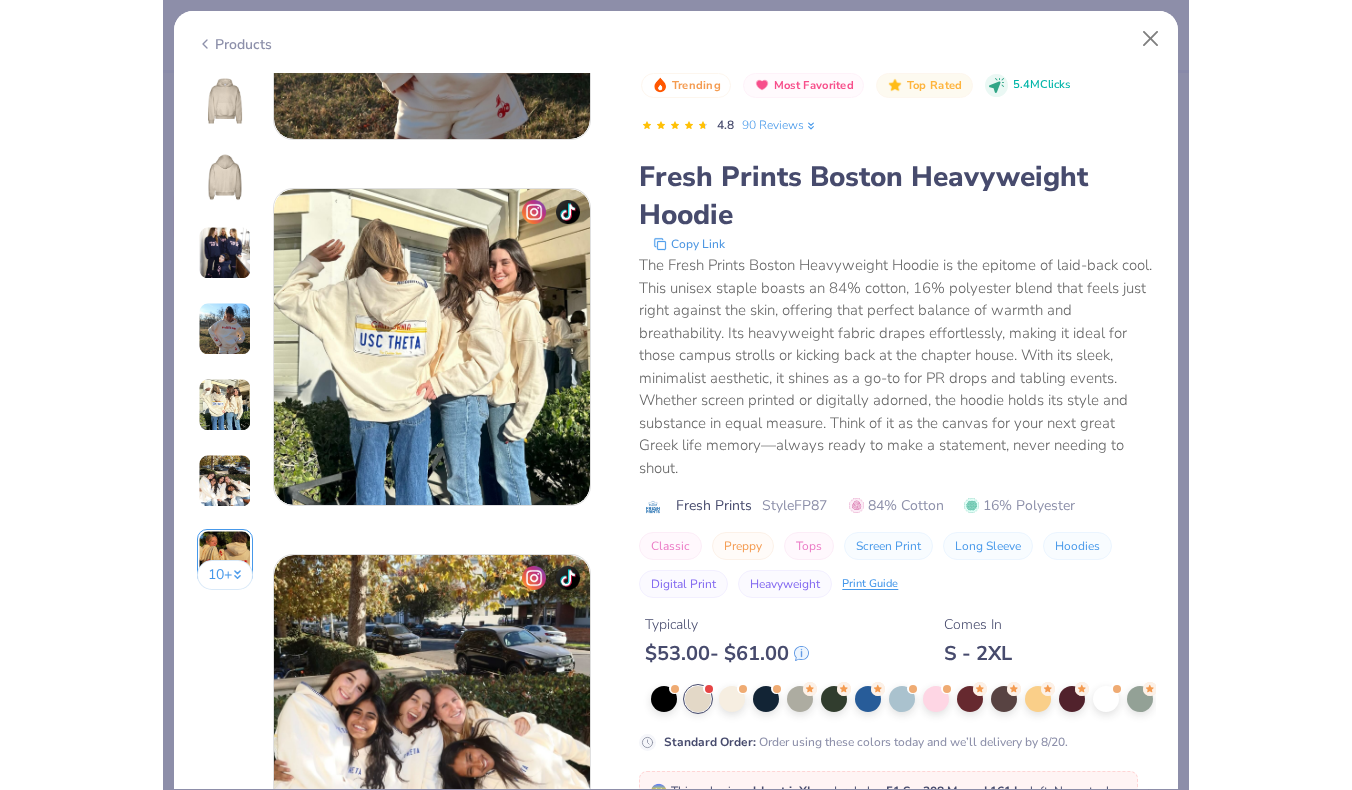 scroll, scrollTop: 1246, scrollLeft: 0, axis: vertical 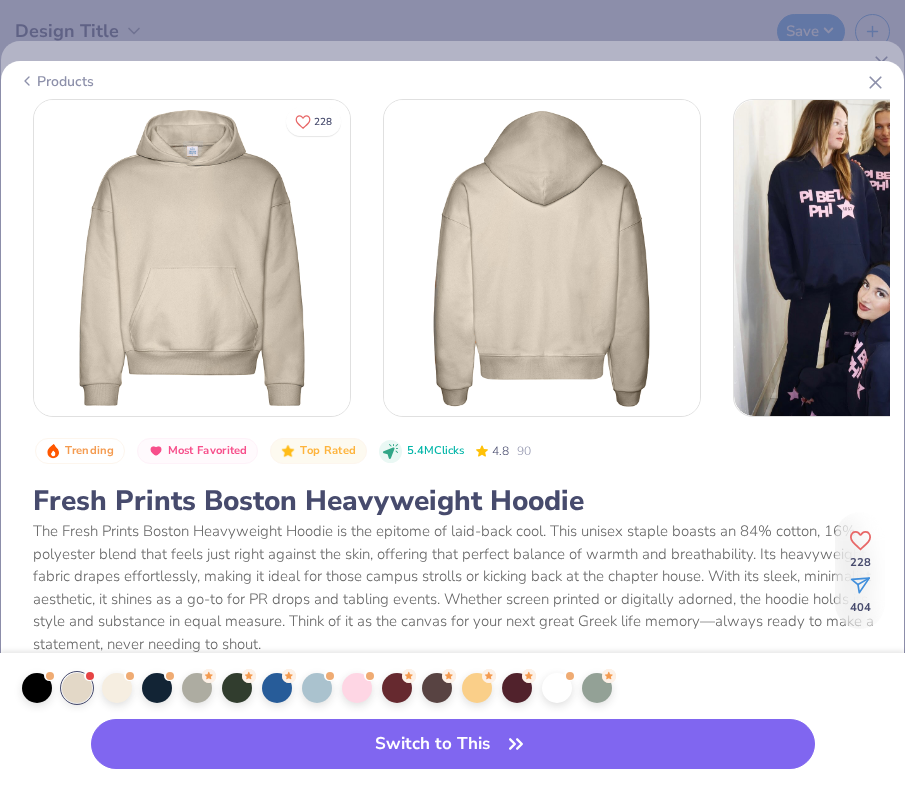 click at bounding box center (192, 258) 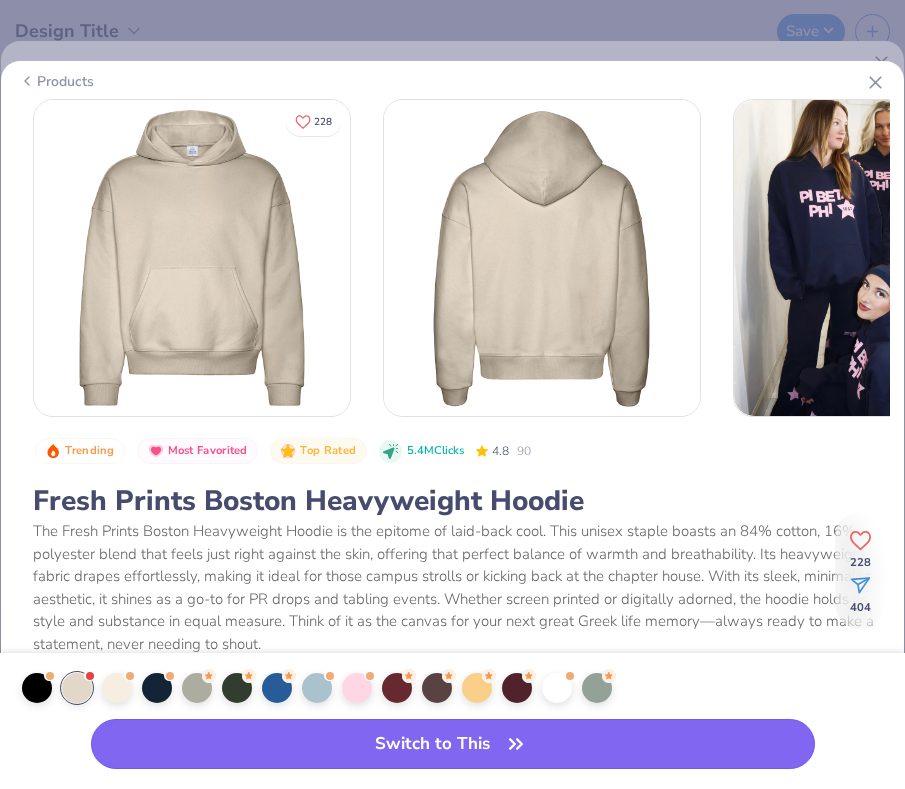 click on "Switch to This" at bounding box center [453, 744] 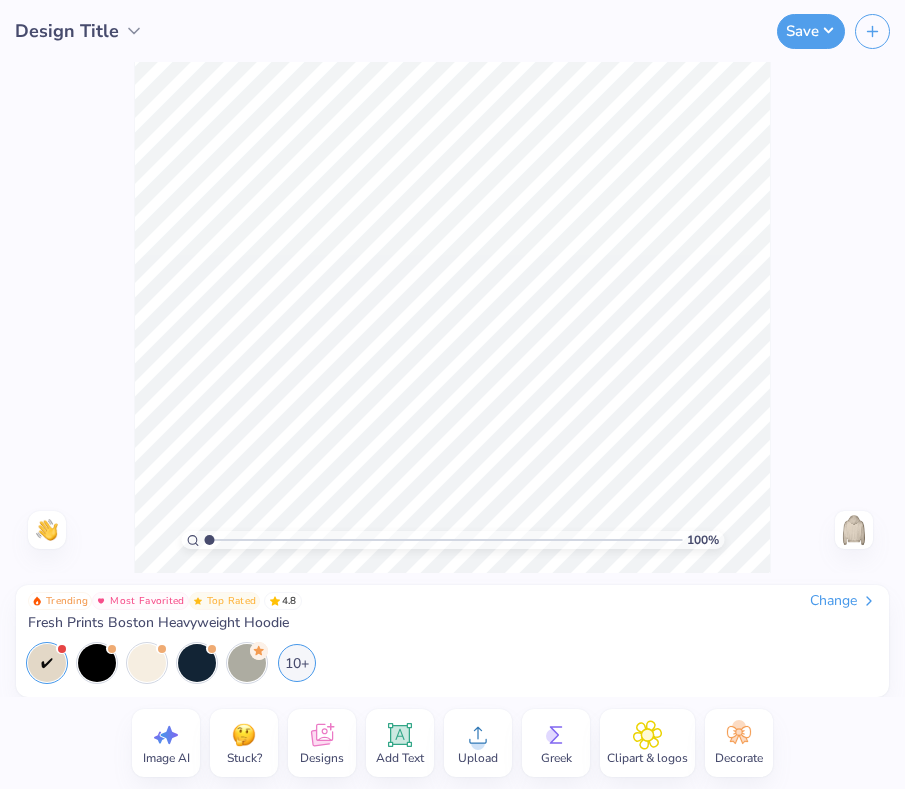 click on "Upload" at bounding box center (478, 743) 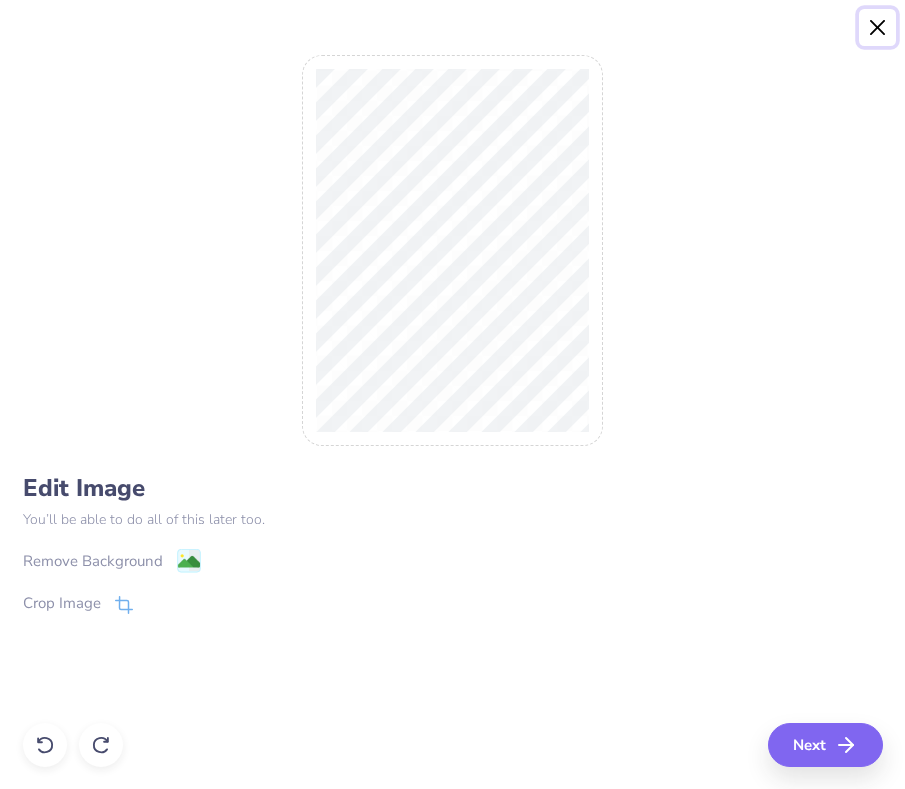click at bounding box center [878, 28] 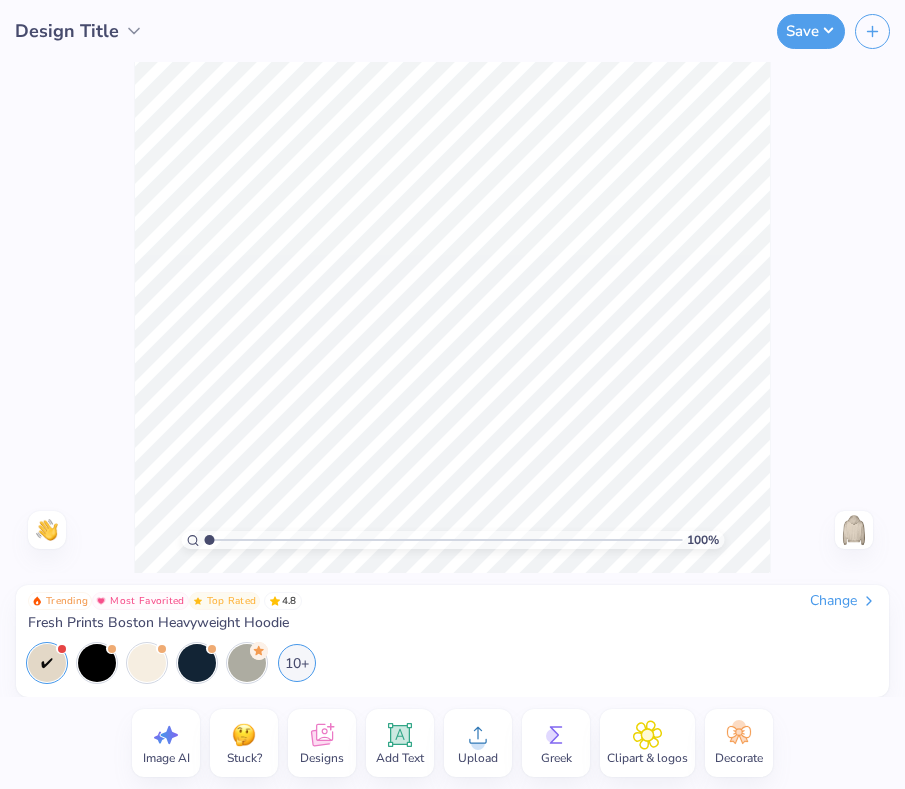 click on "Upload" at bounding box center (478, 743) 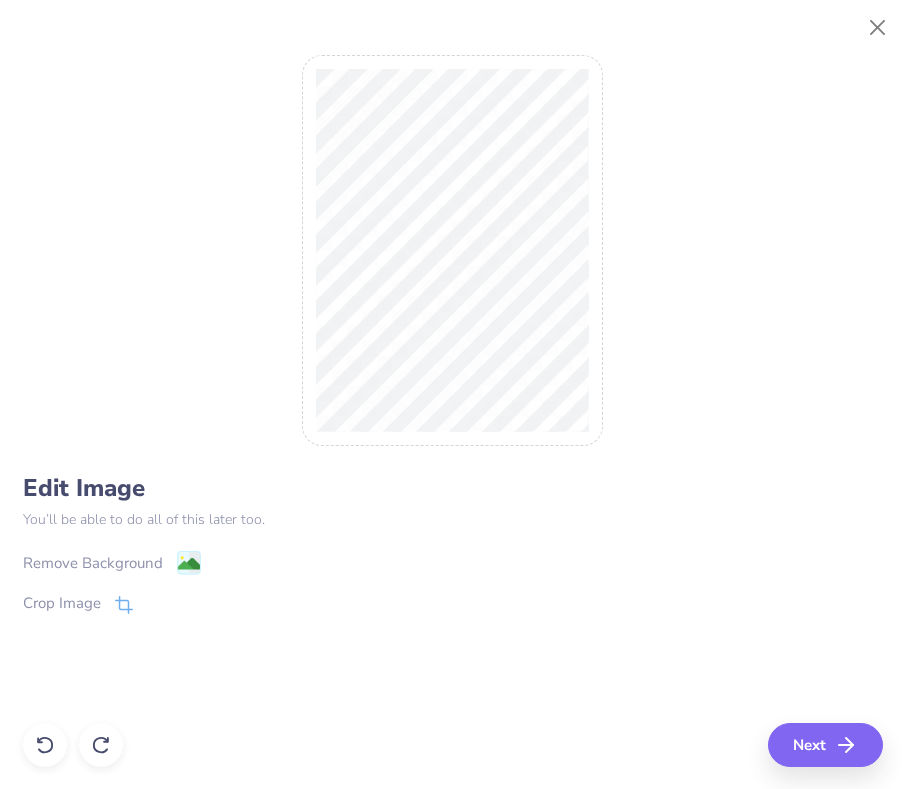 click on "Remove Background" at bounding box center [93, 563] 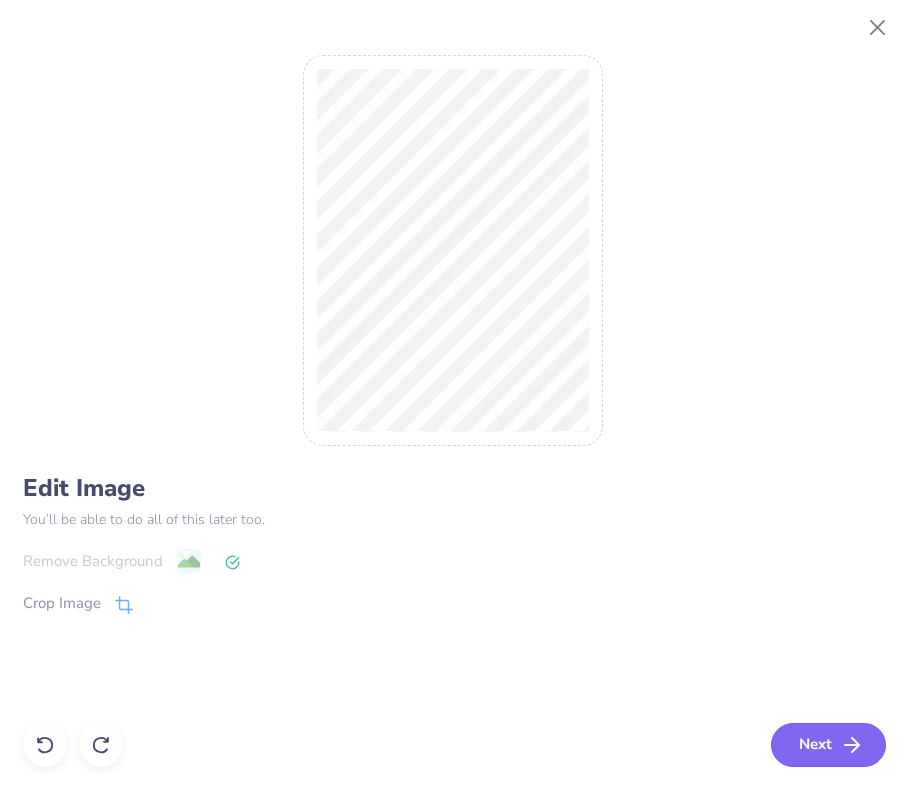 click on "Next" at bounding box center (828, 745) 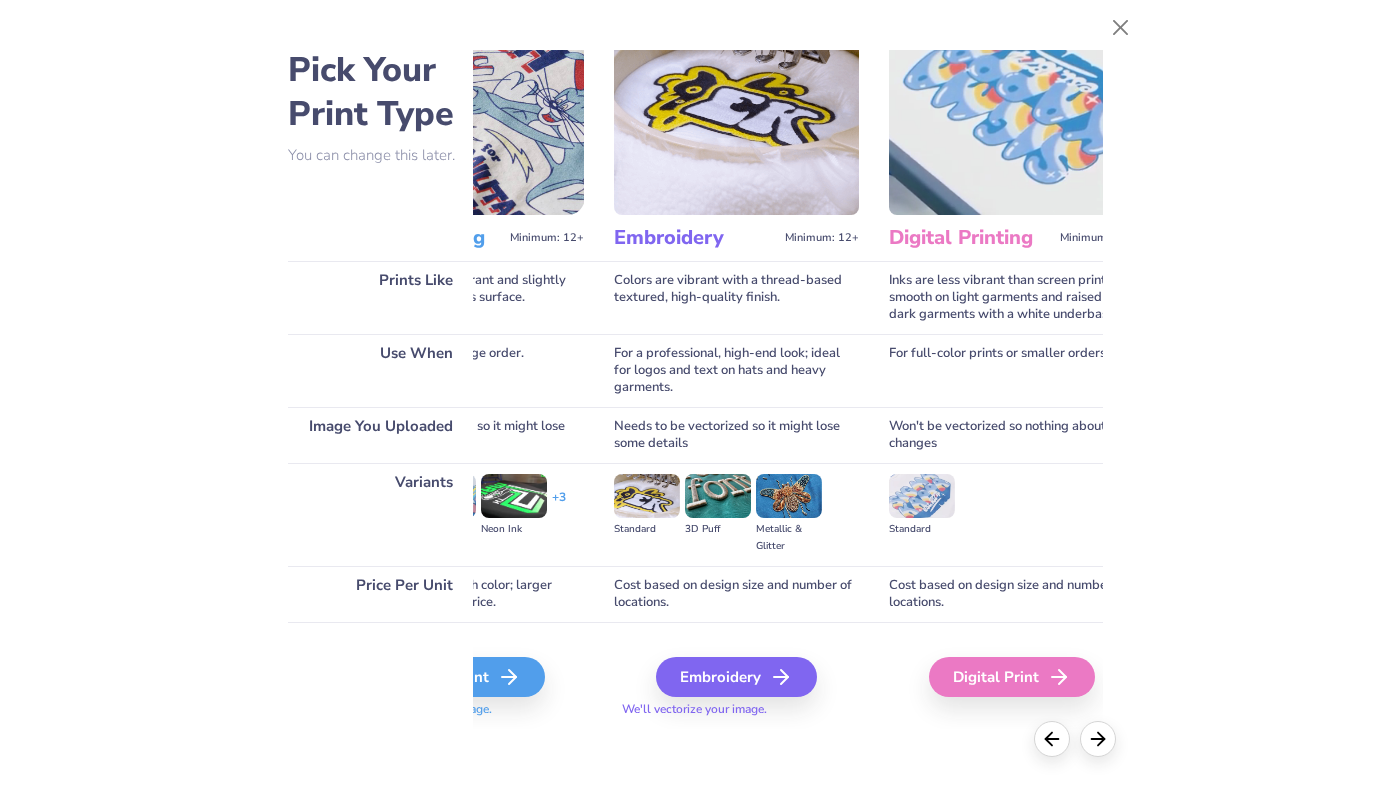 scroll, scrollTop: 54, scrollLeft: 0, axis: vertical 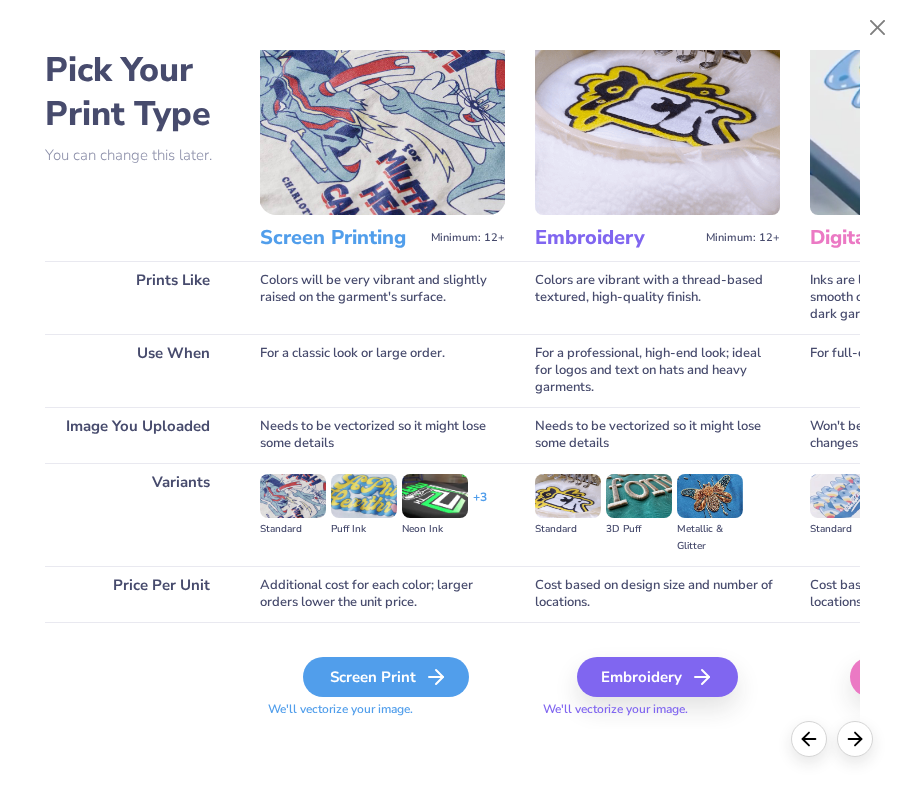 click on "Screen Print" at bounding box center [386, 677] 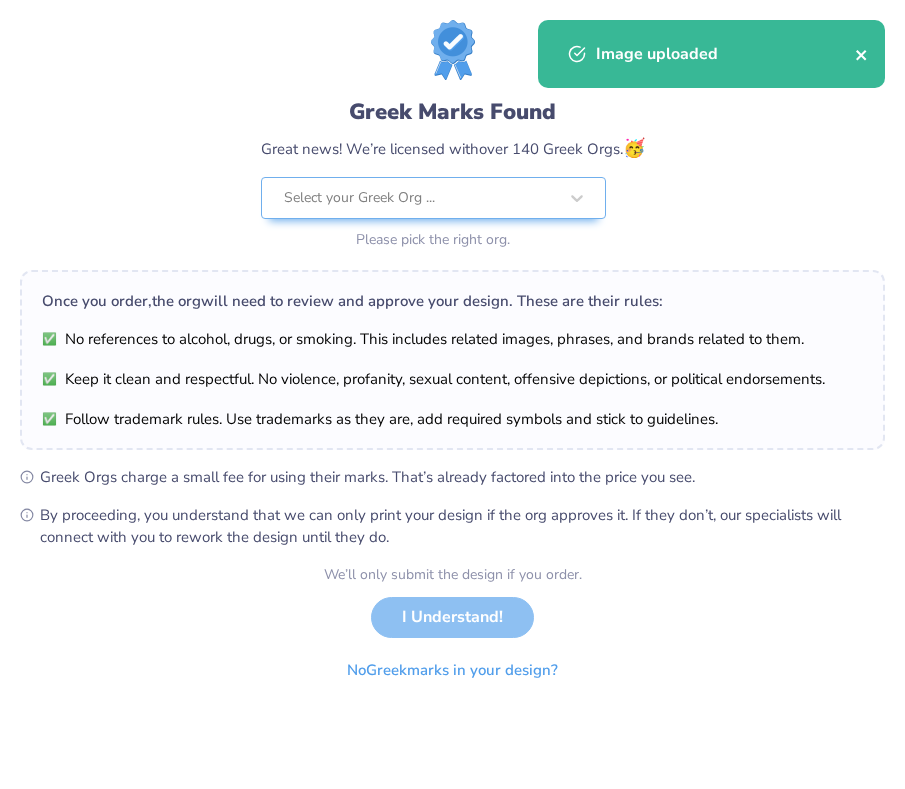 click 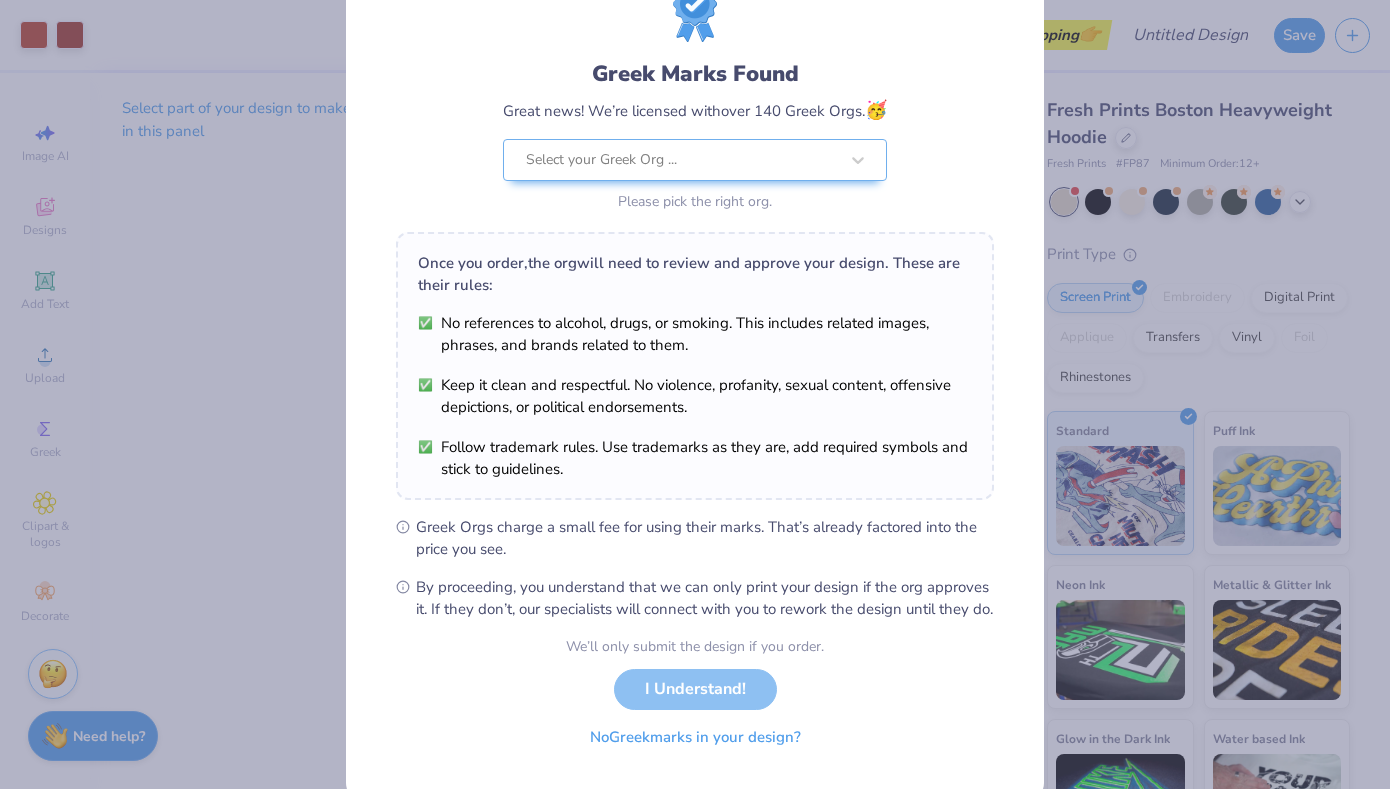 scroll, scrollTop: 147, scrollLeft: 0, axis: vertical 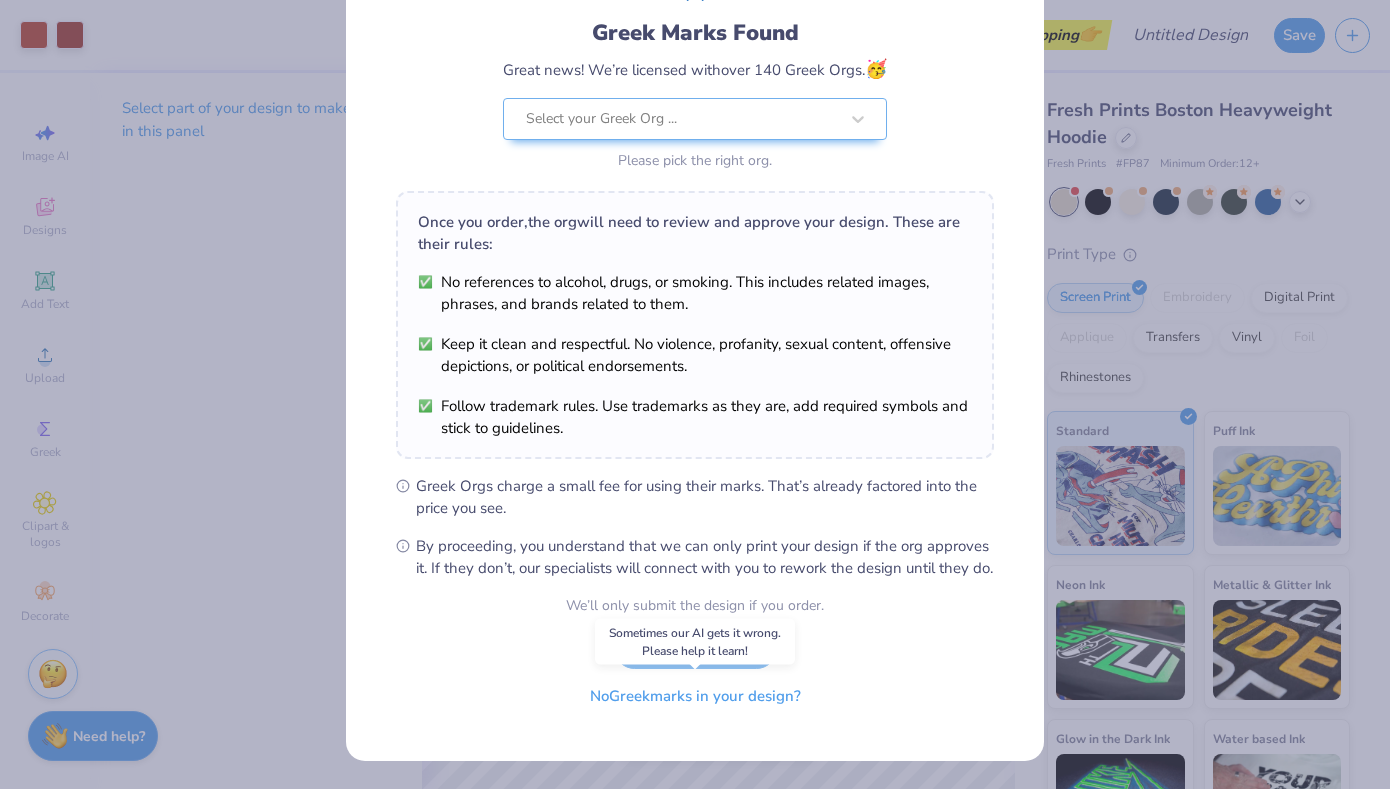 click on "No  Greek  marks in your design?" at bounding box center [695, 696] 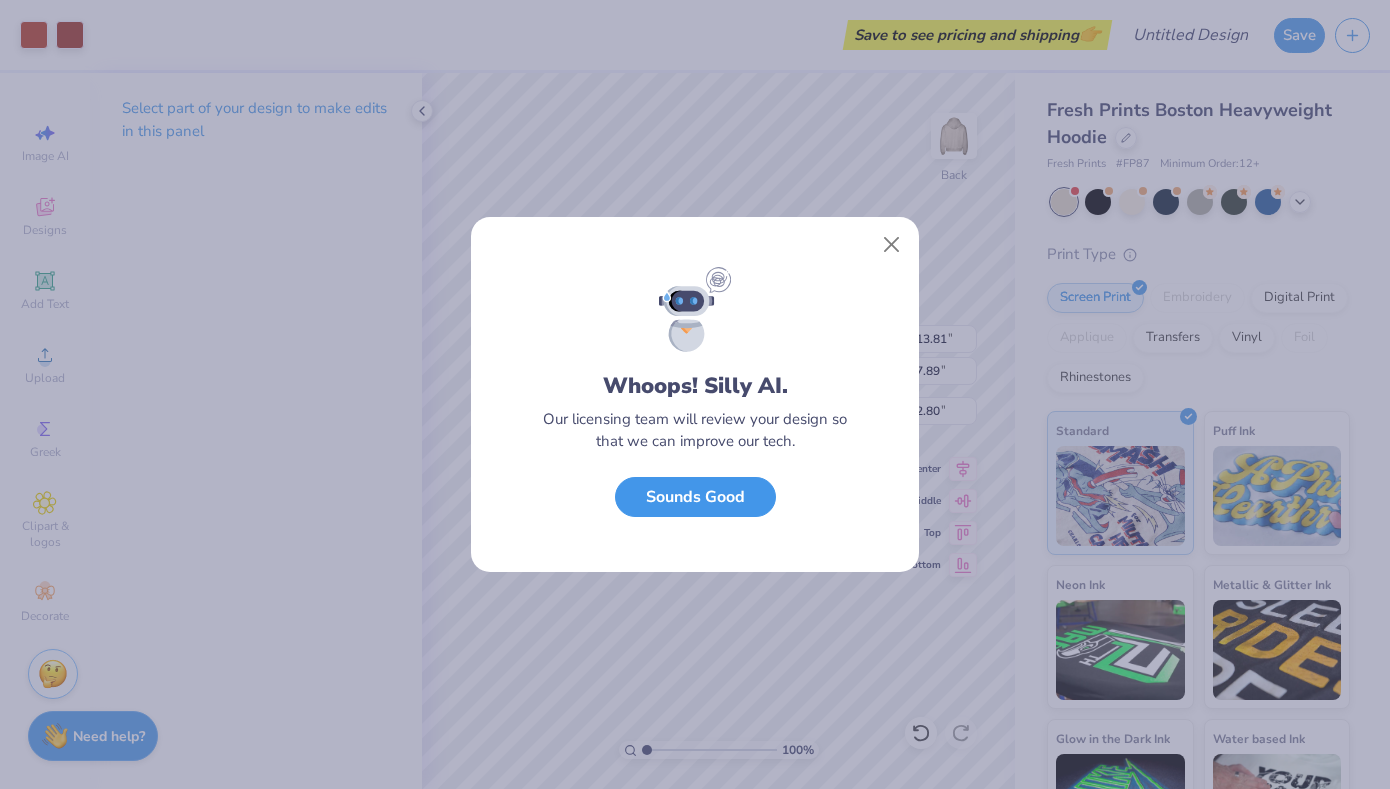 click on "Sounds Good" at bounding box center [695, 497] 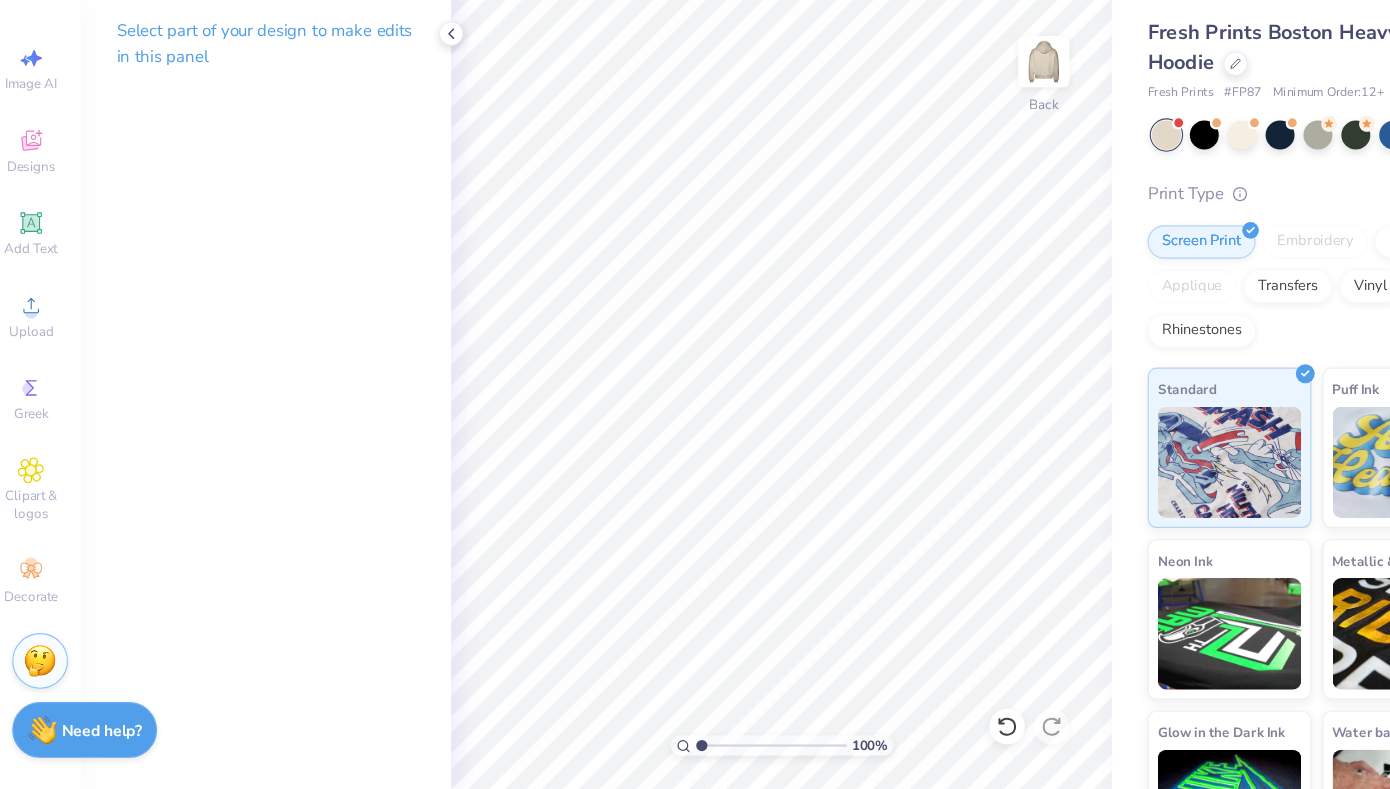 scroll, scrollTop: 0, scrollLeft: 0, axis: both 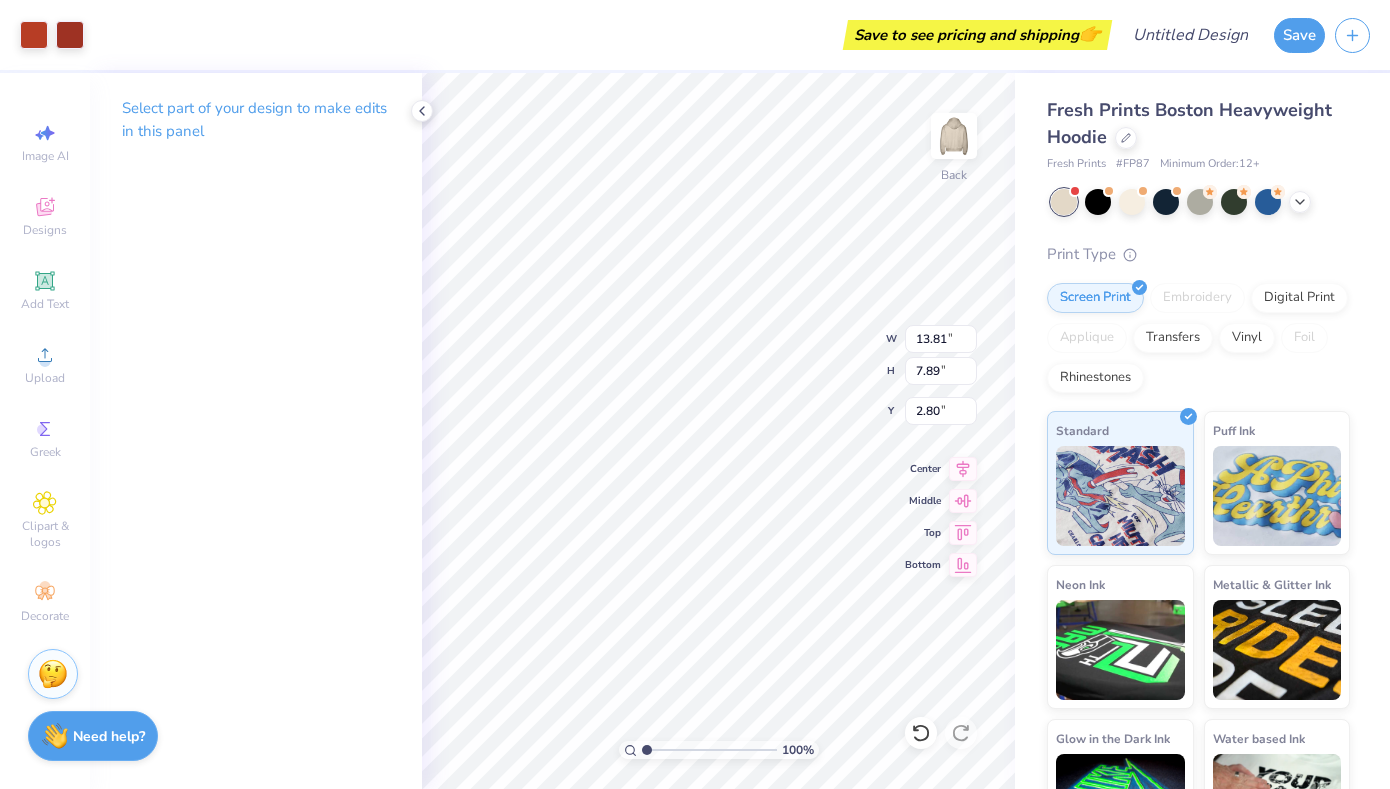 type on "3.00" 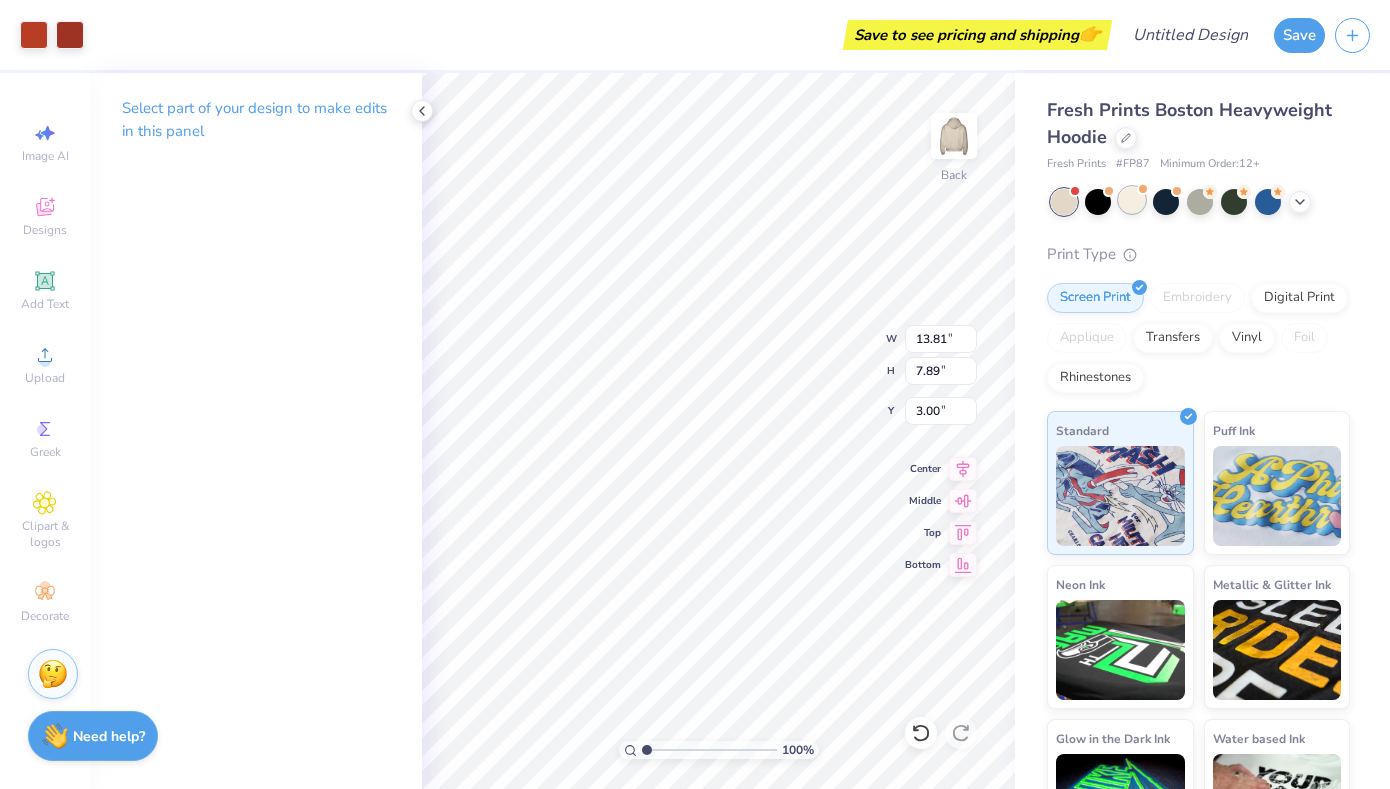 click at bounding box center [1132, 200] 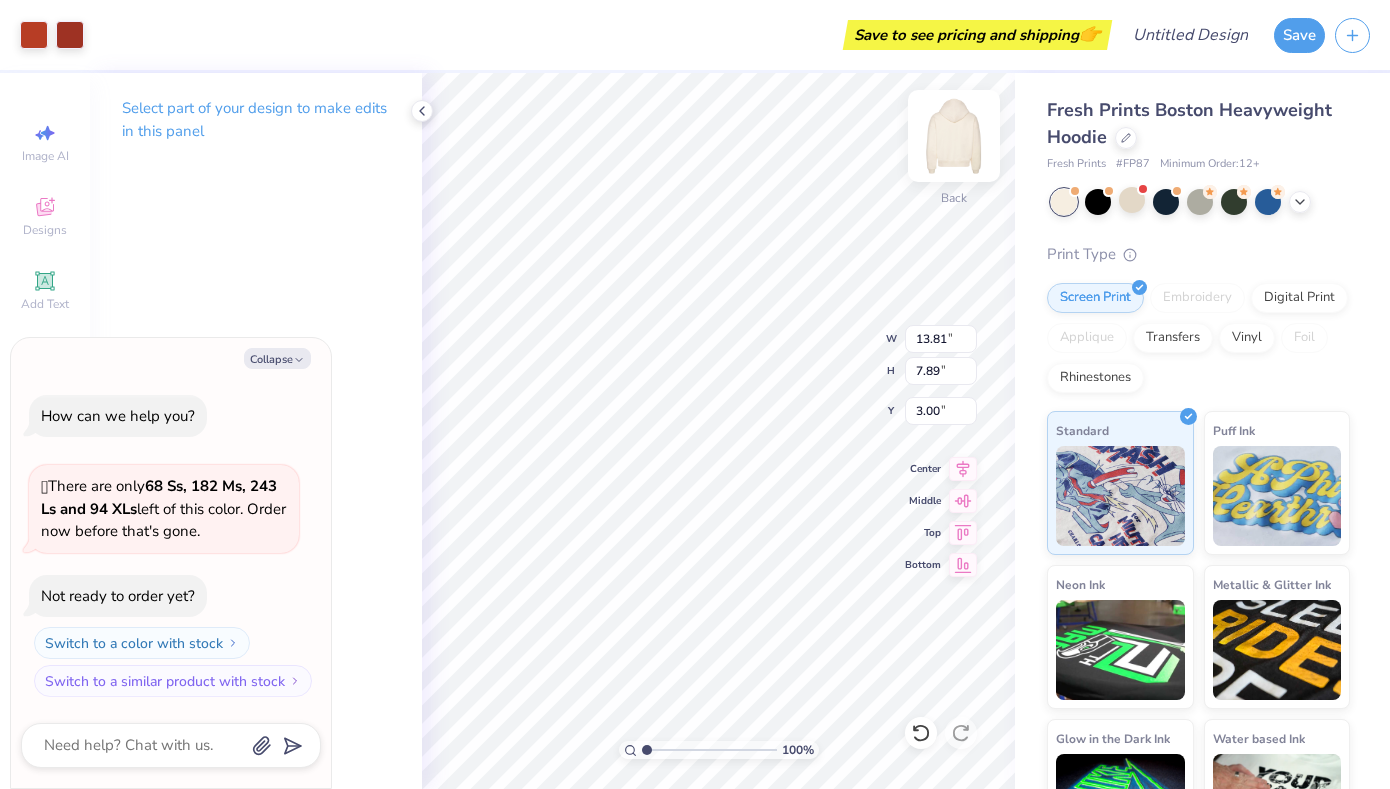 click at bounding box center [954, 136] 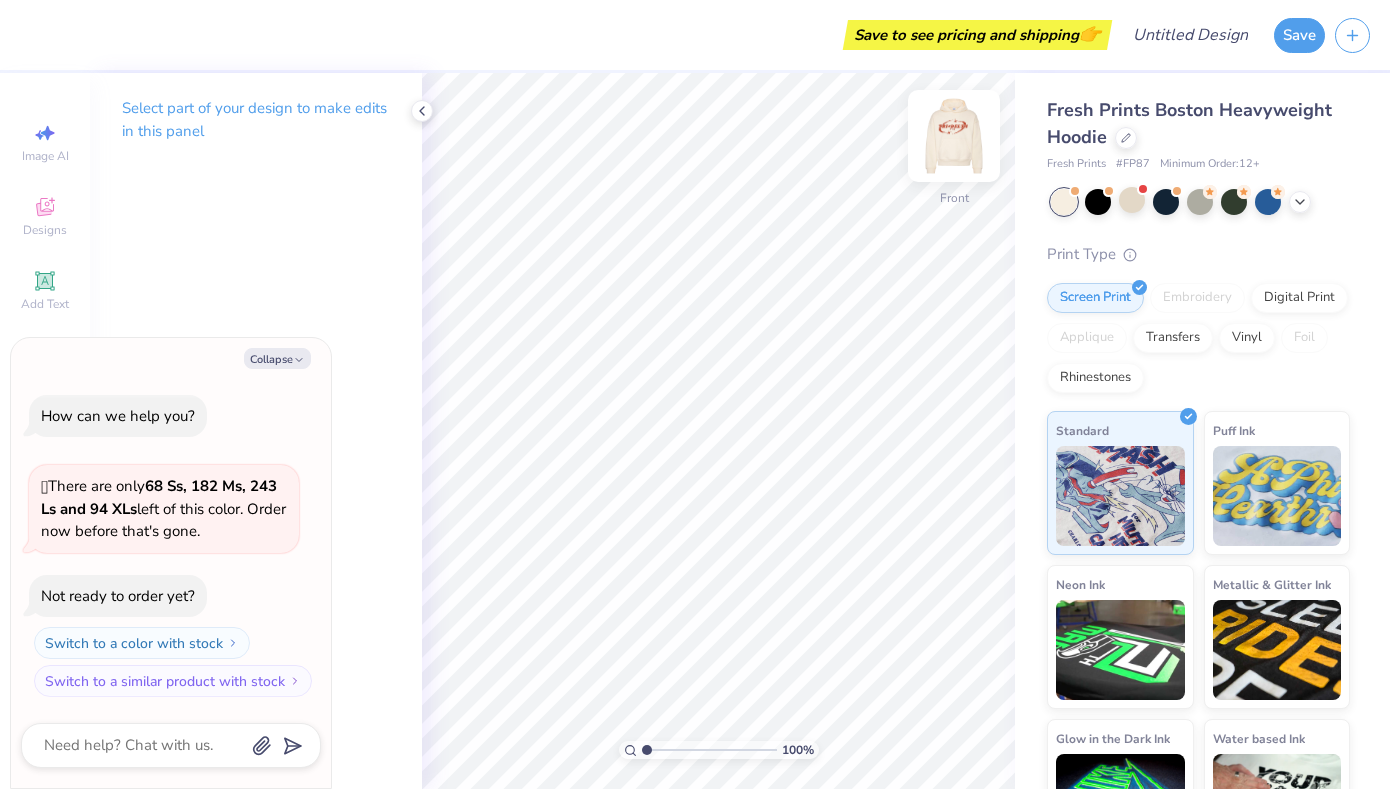 click at bounding box center (954, 136) 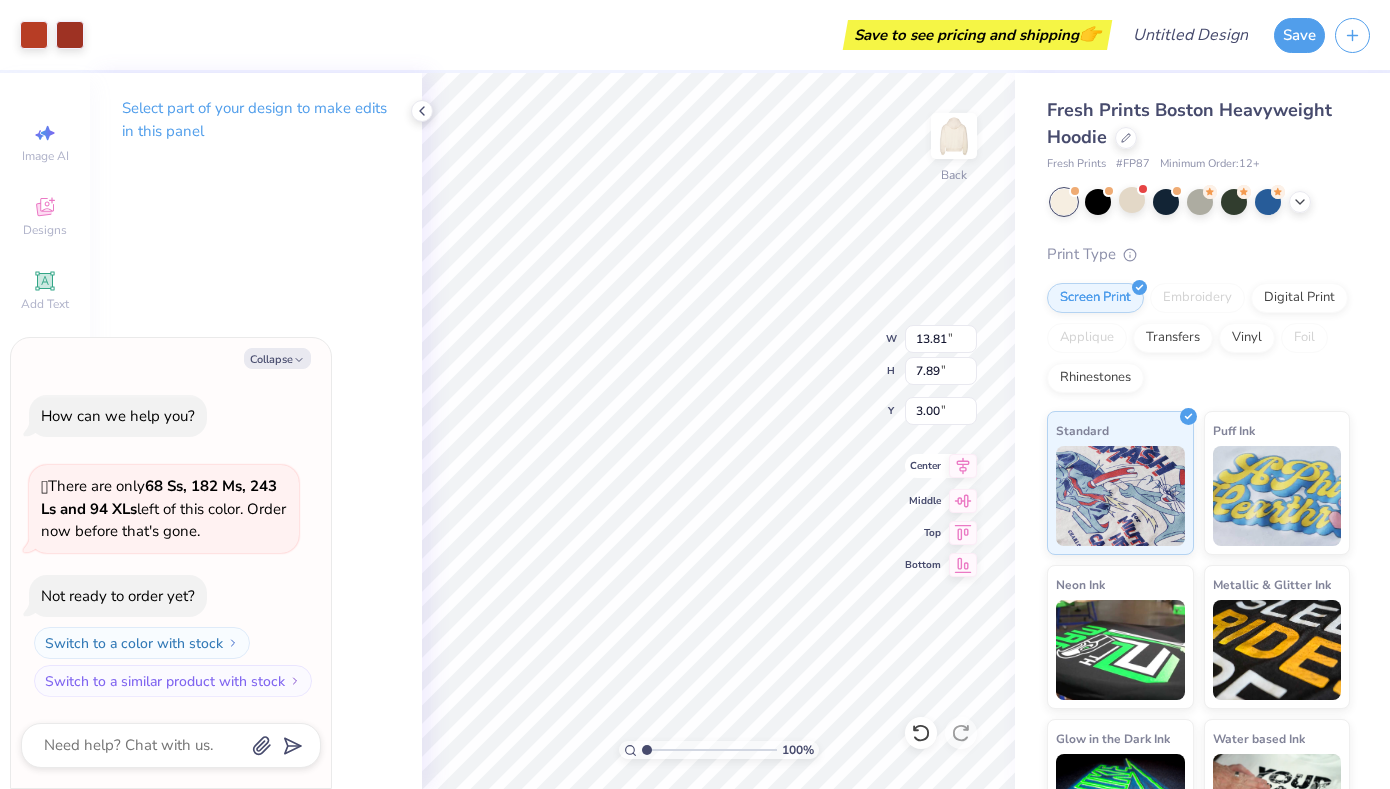 click 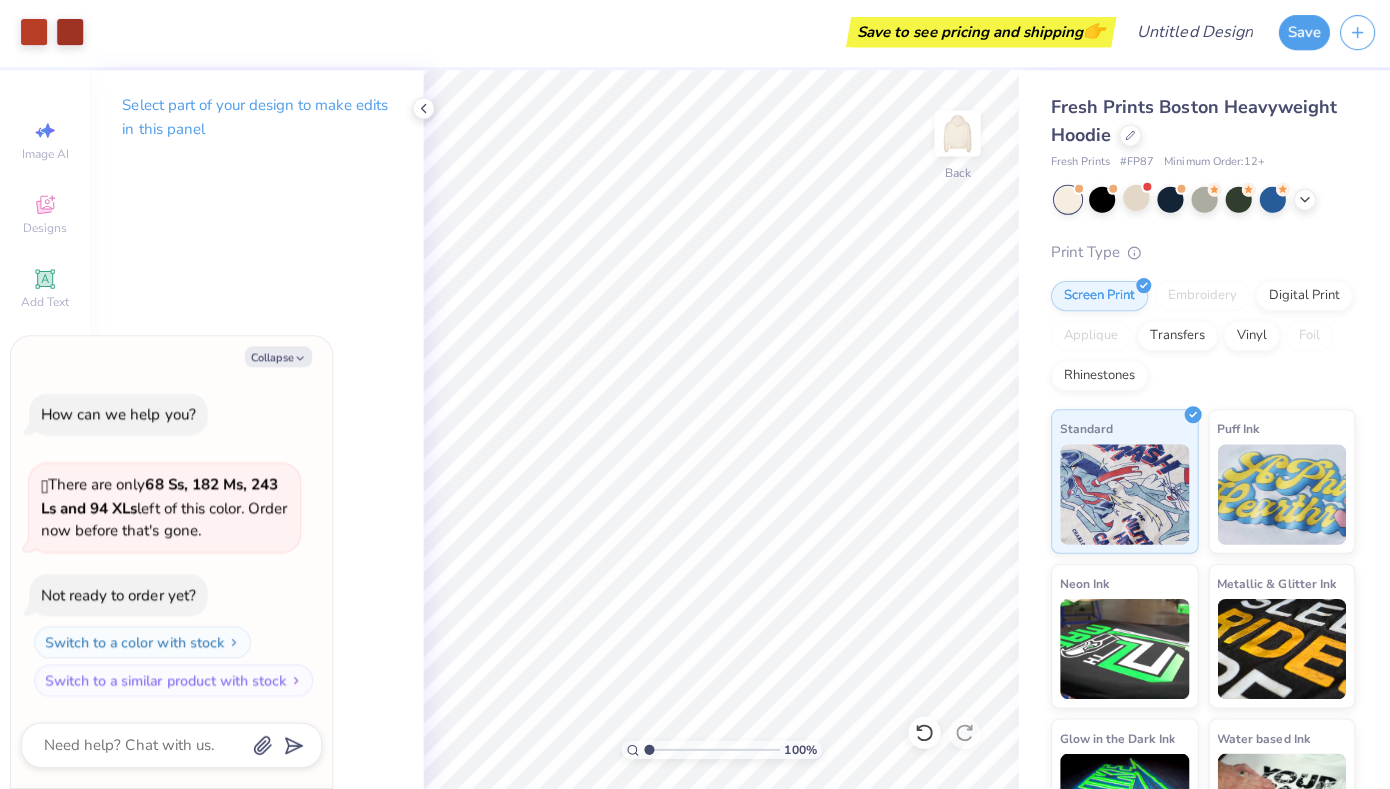 scroll, scrollTop: 0, scrollLeft: 0, axis: both 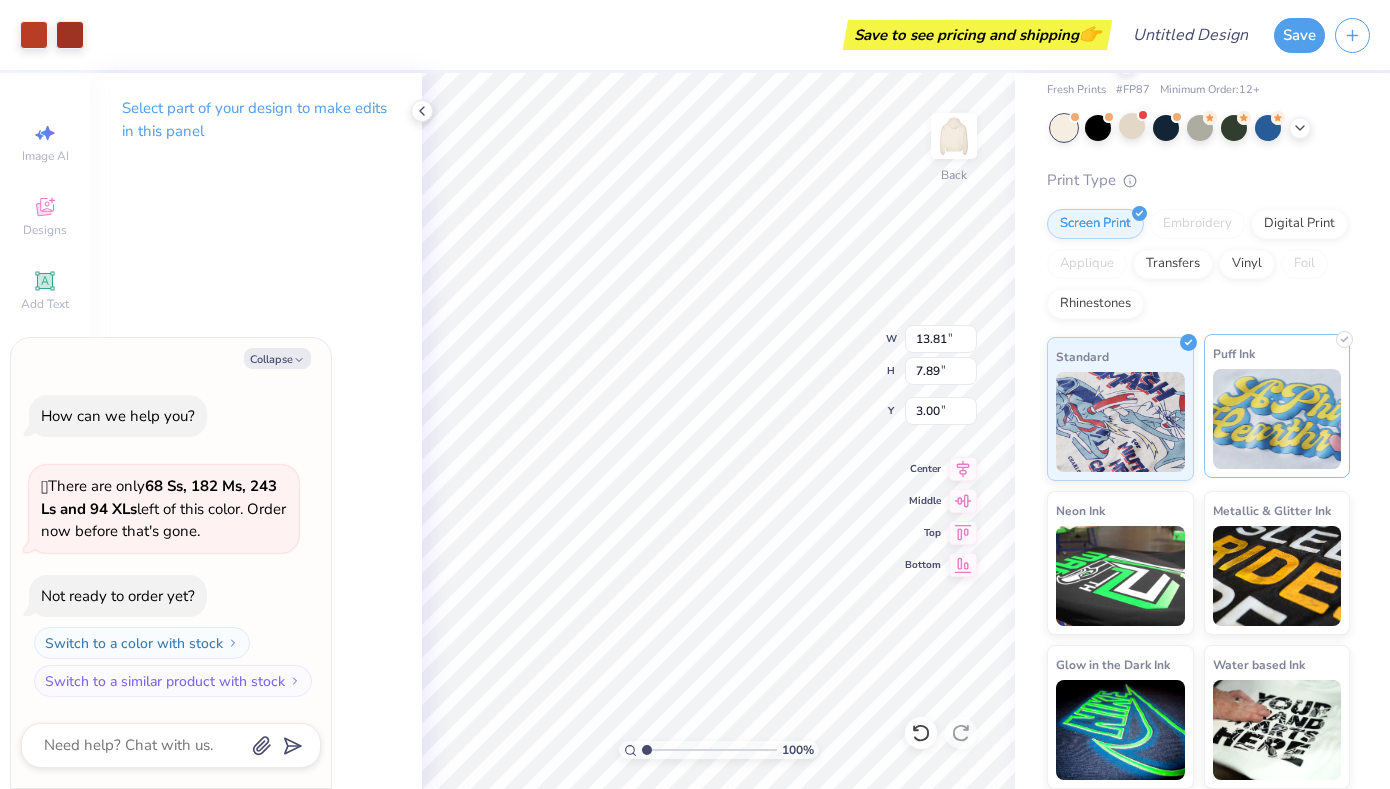 click at bounding box center [1277, 419] 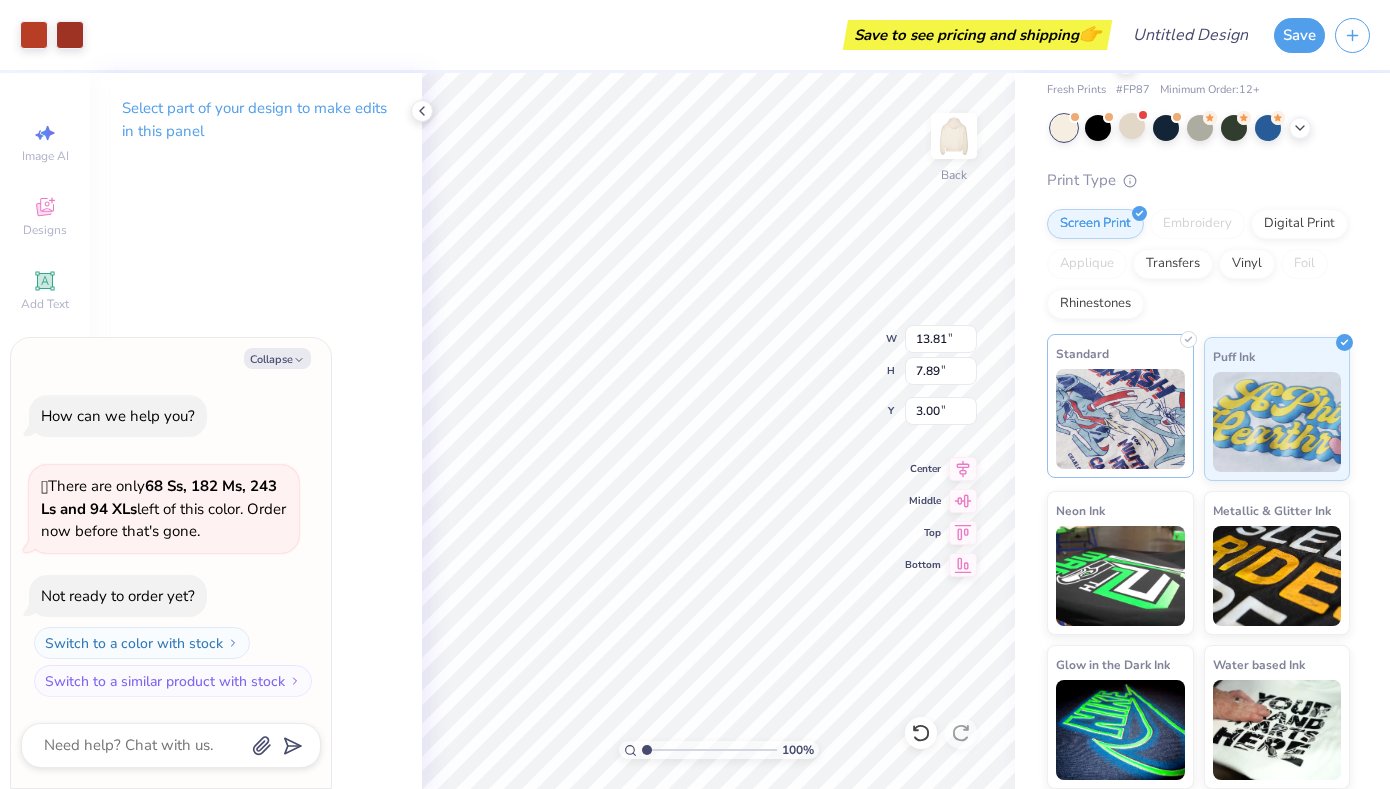 click at bounding box center (1120, 419) 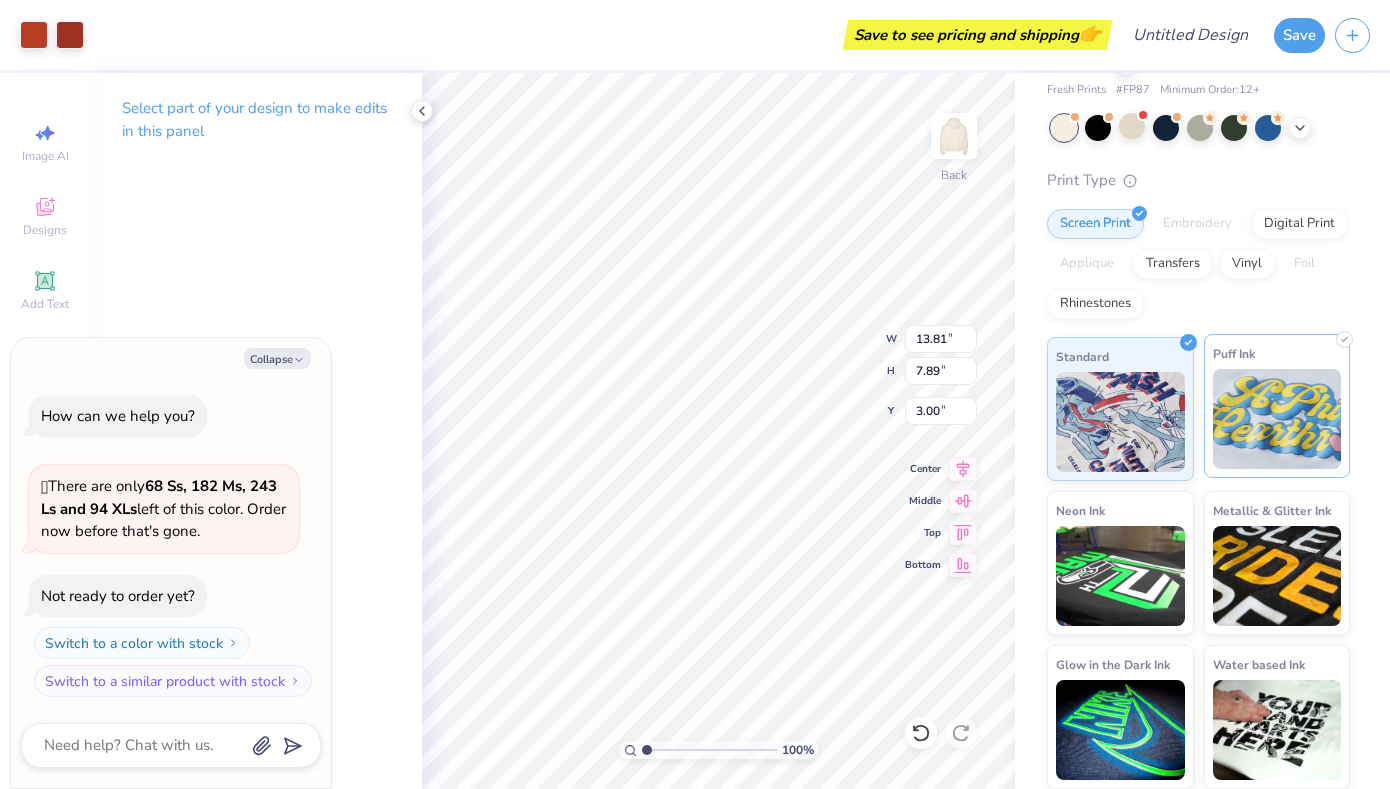 click at bounding box center (1277, 419) 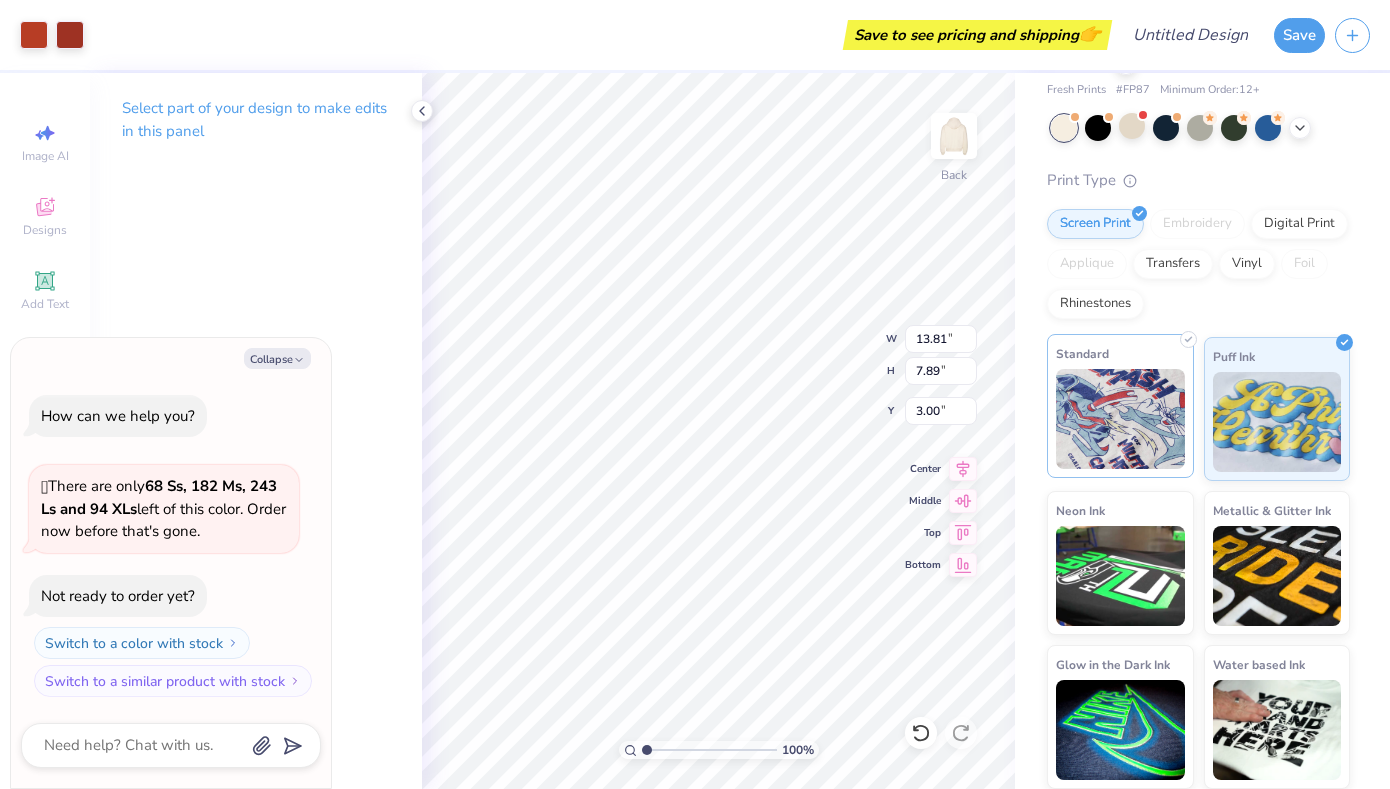 click at bounding box center [1120, 419] 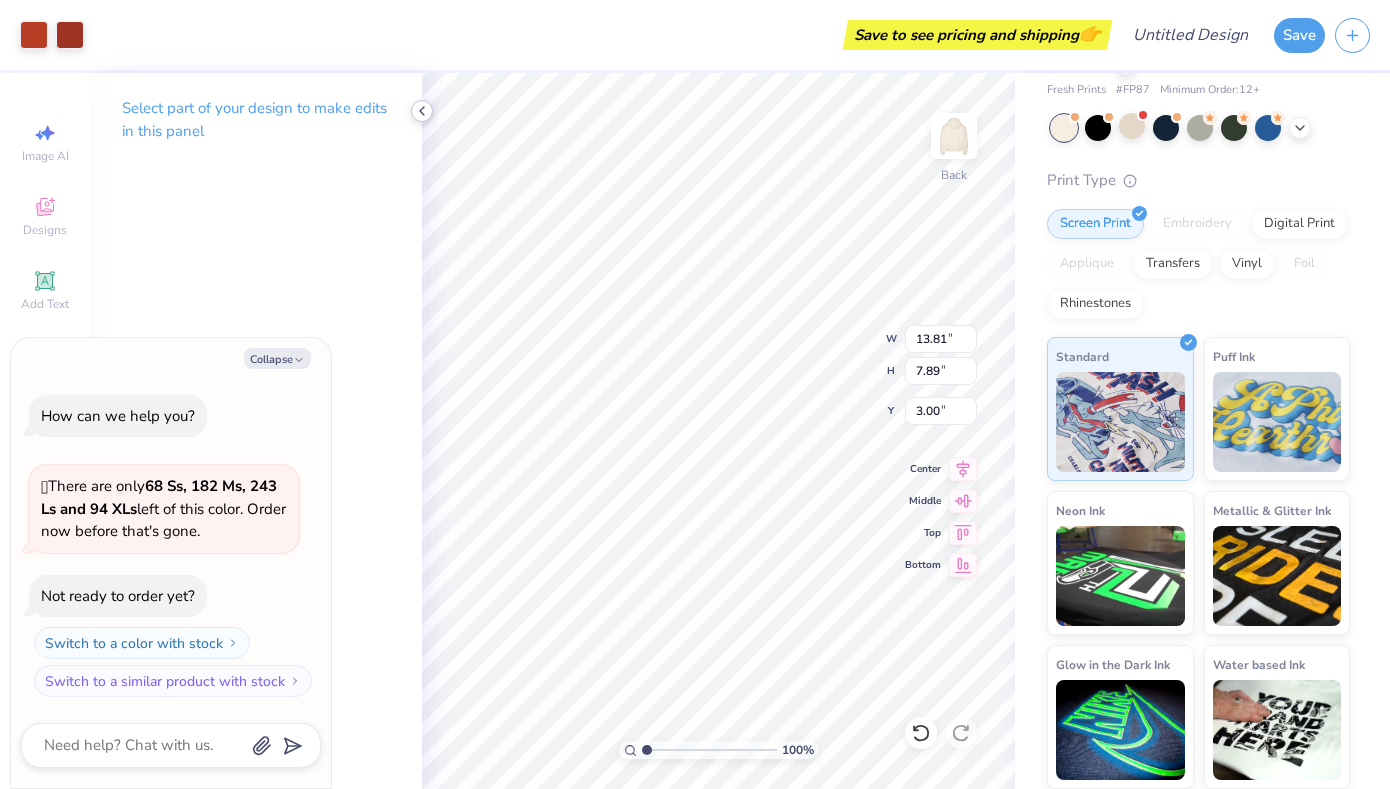 click 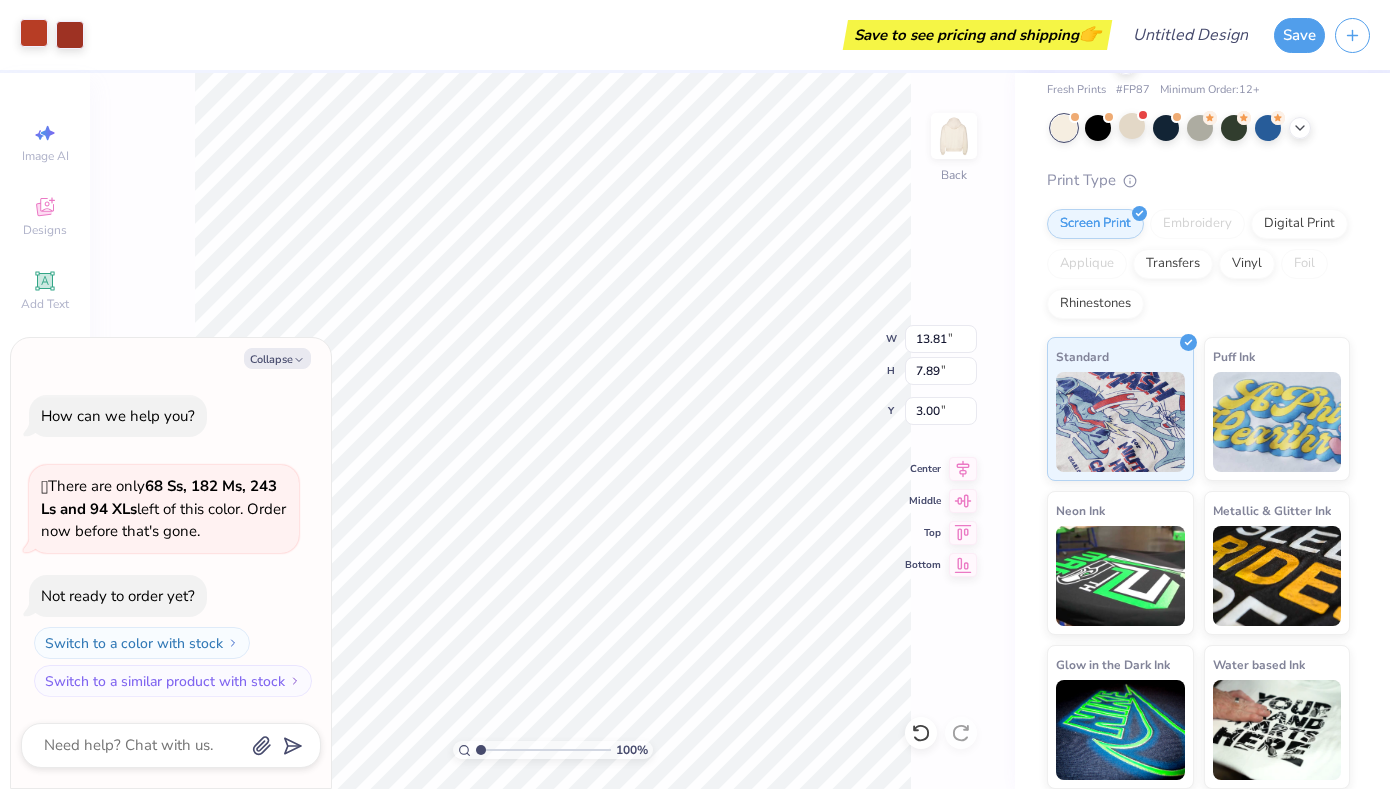 click at bounding box center [34, 33] 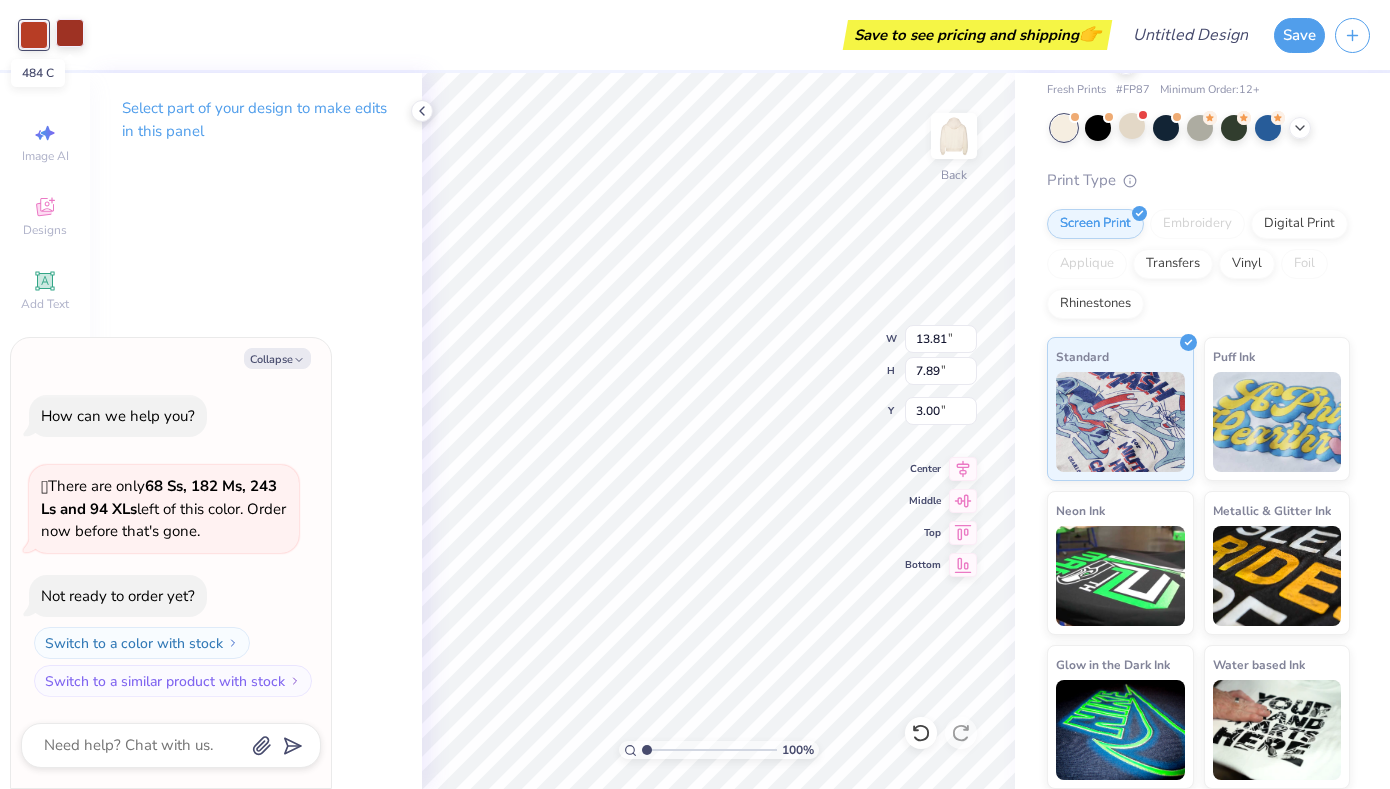 click at bounding box center (70, 33) 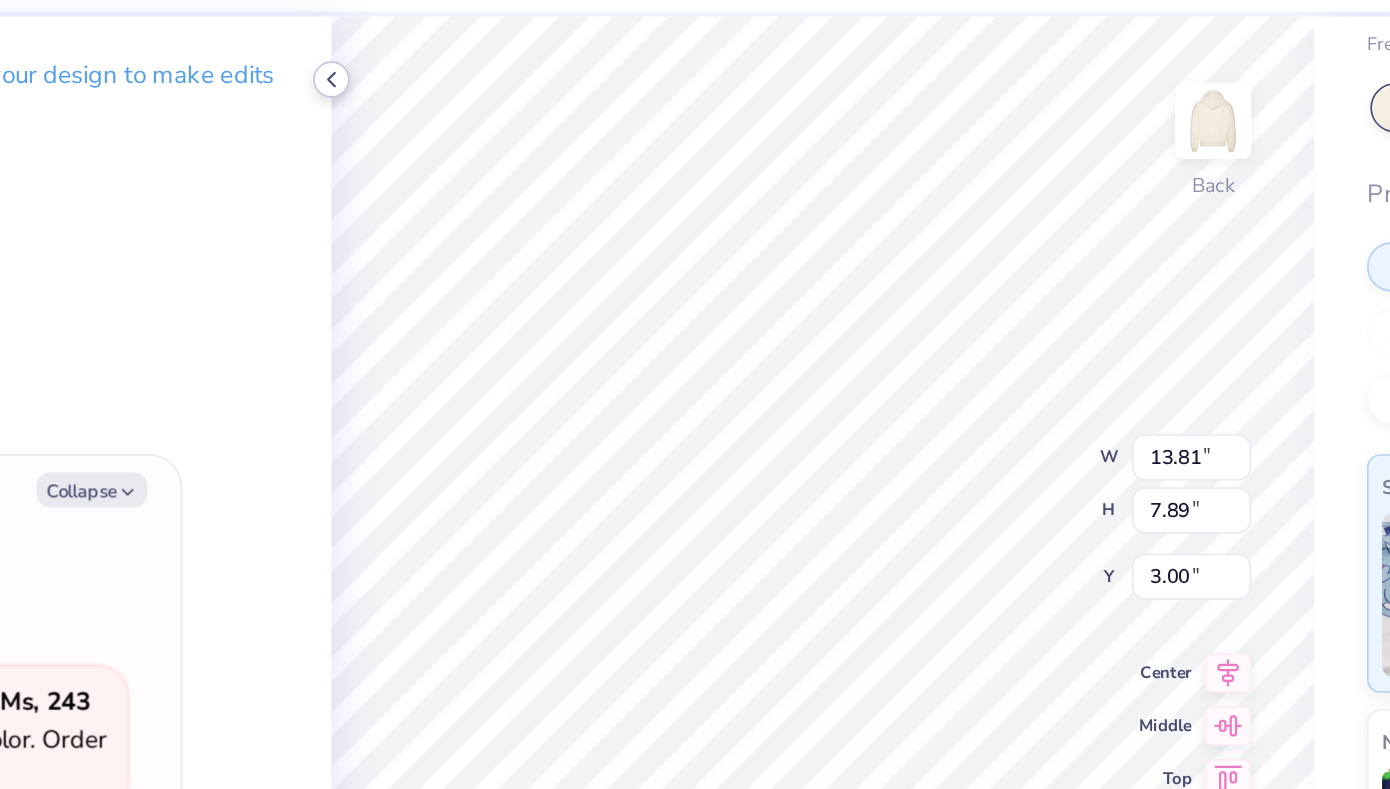 click 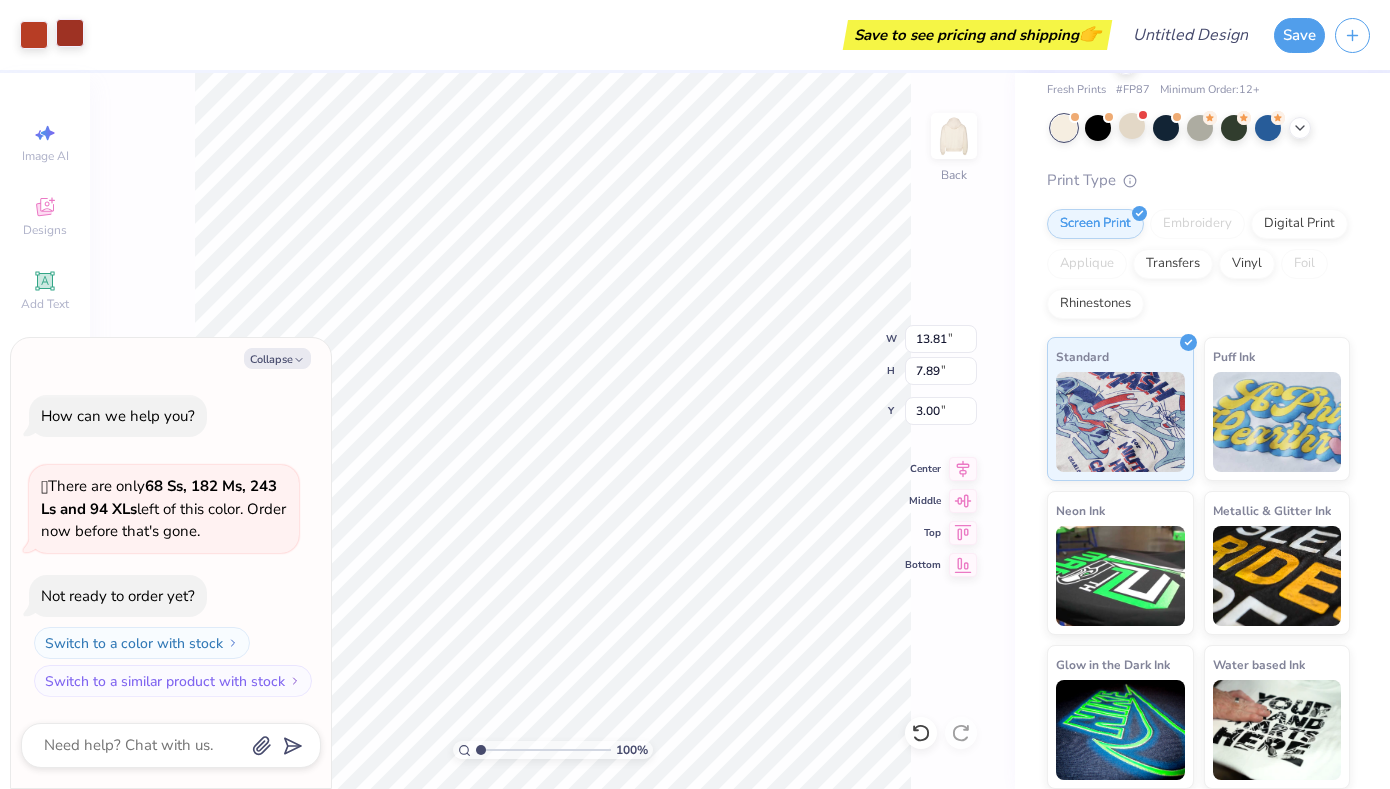 click at bounding box center (70, 33) 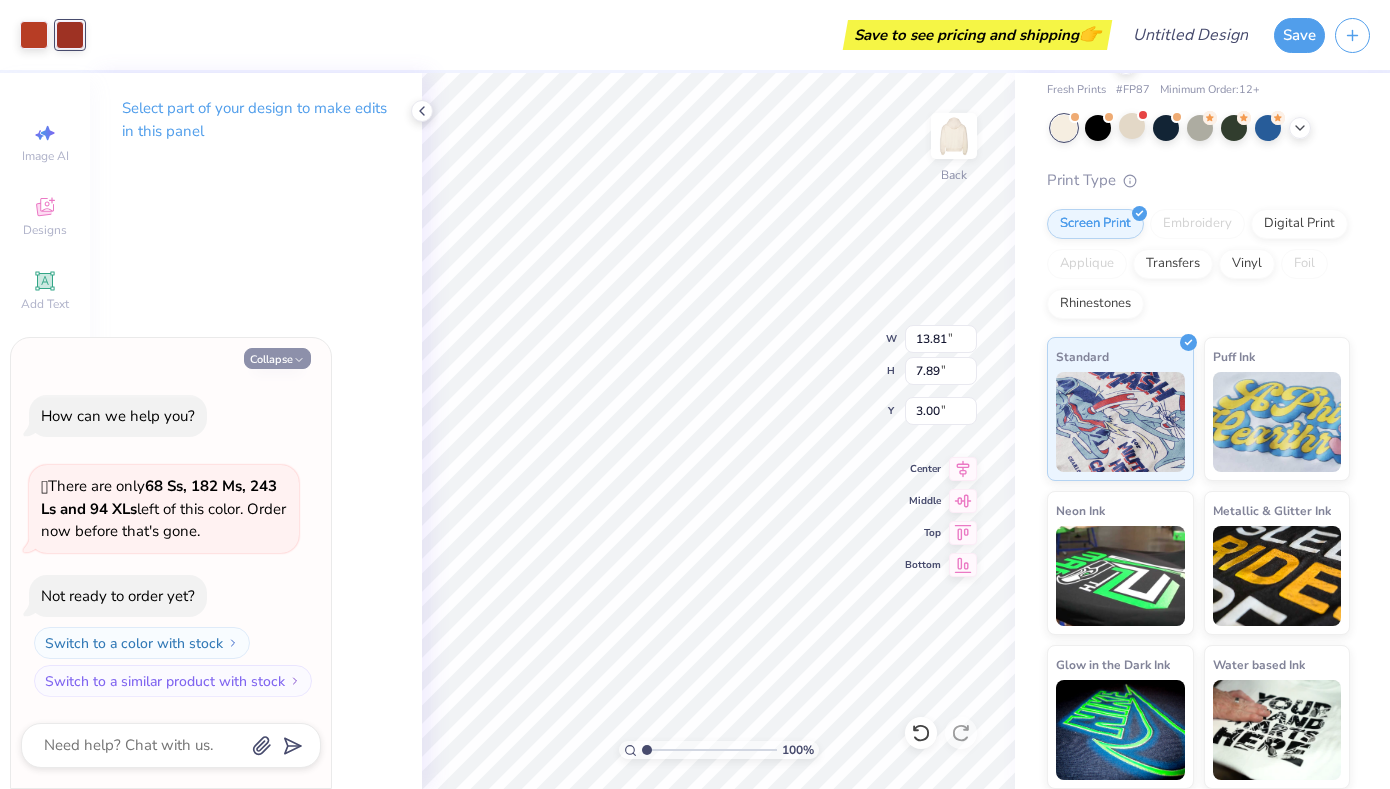 click on "Collapse" at bounding box center [277, 358] 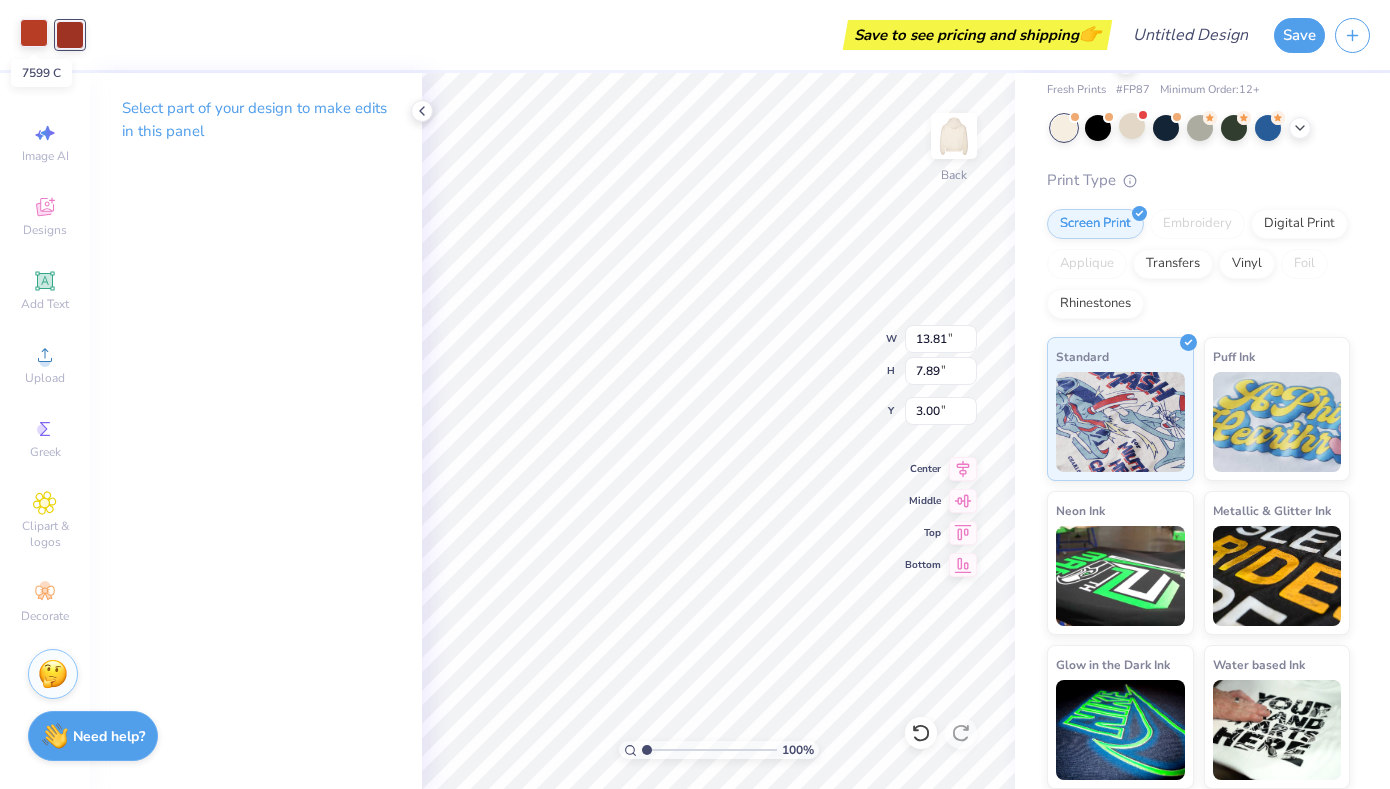 click at bounding box center [34, 33] 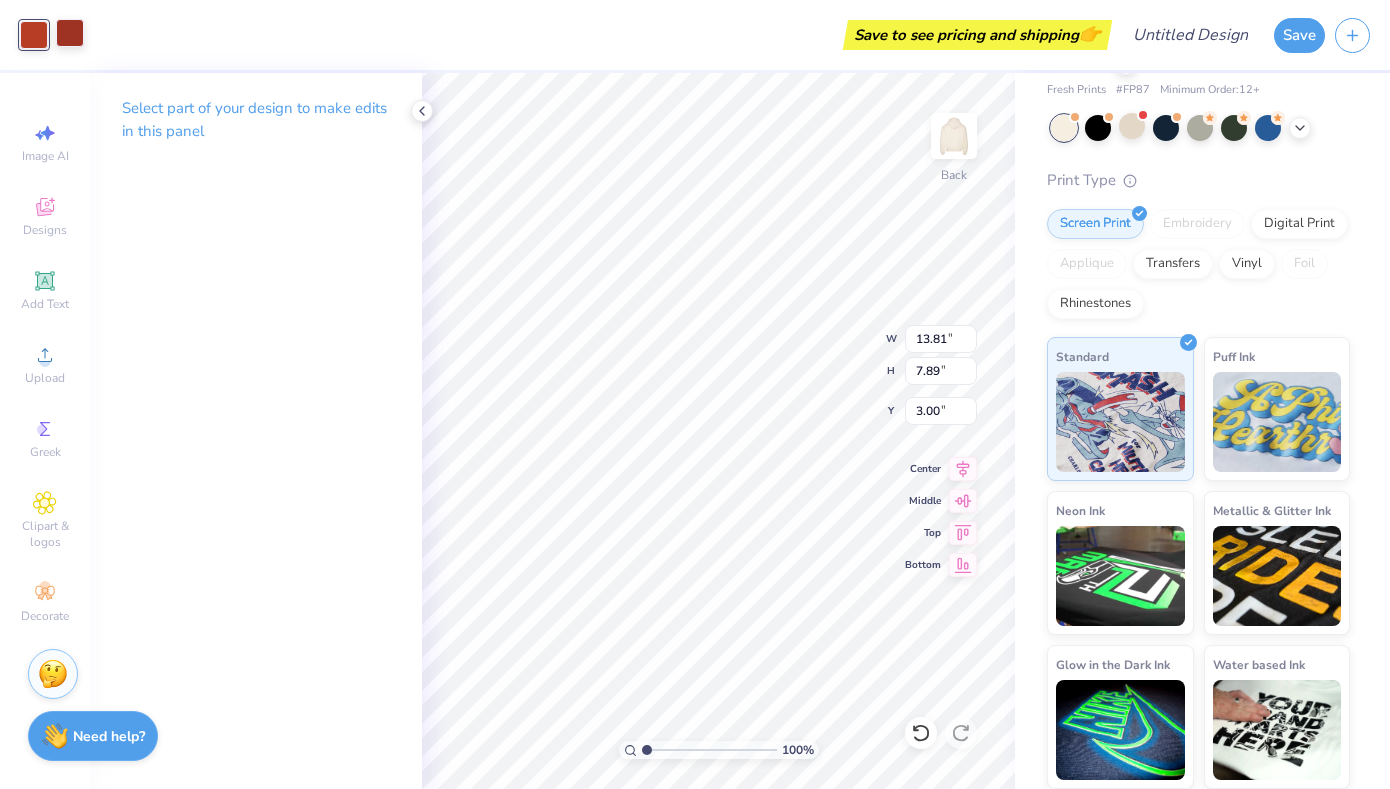 click at bounding box center [70, 33] 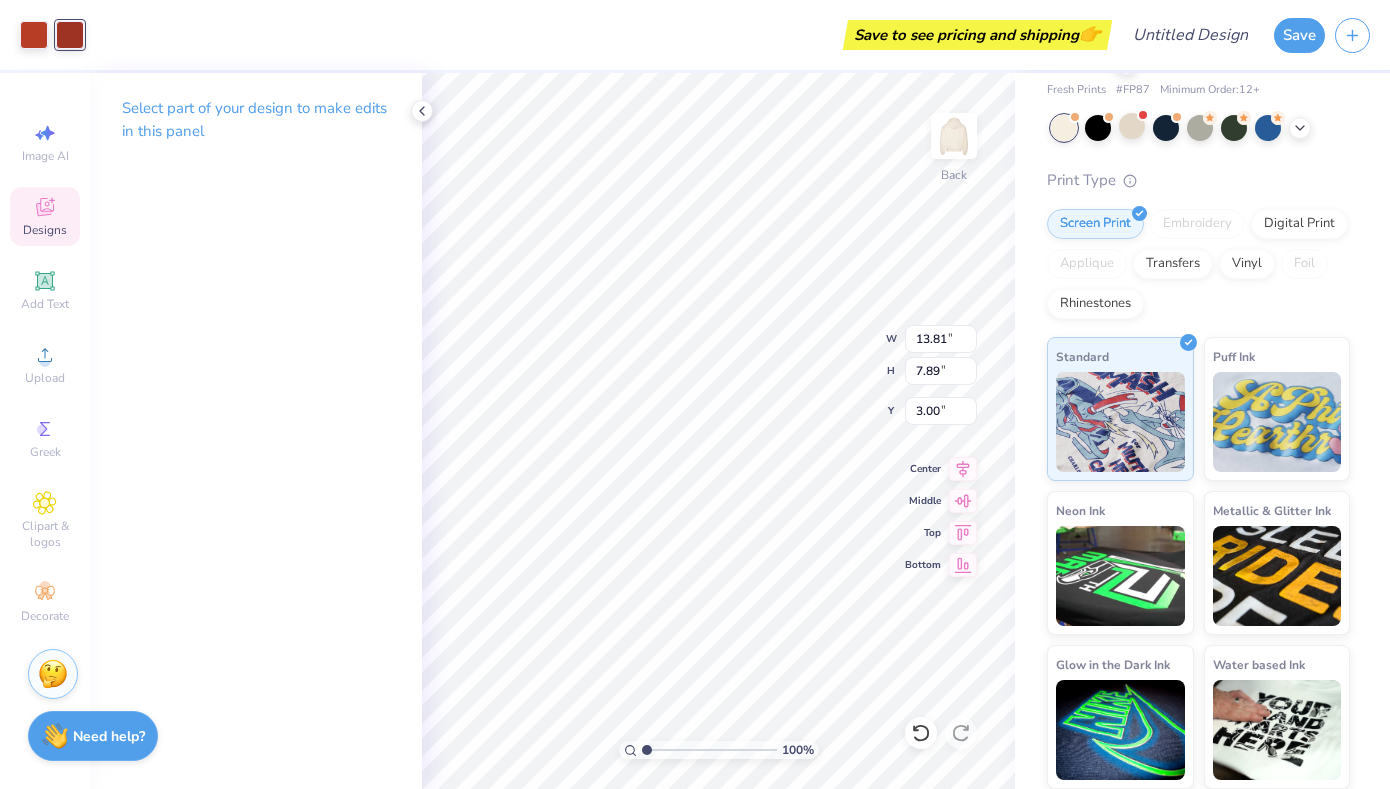 click 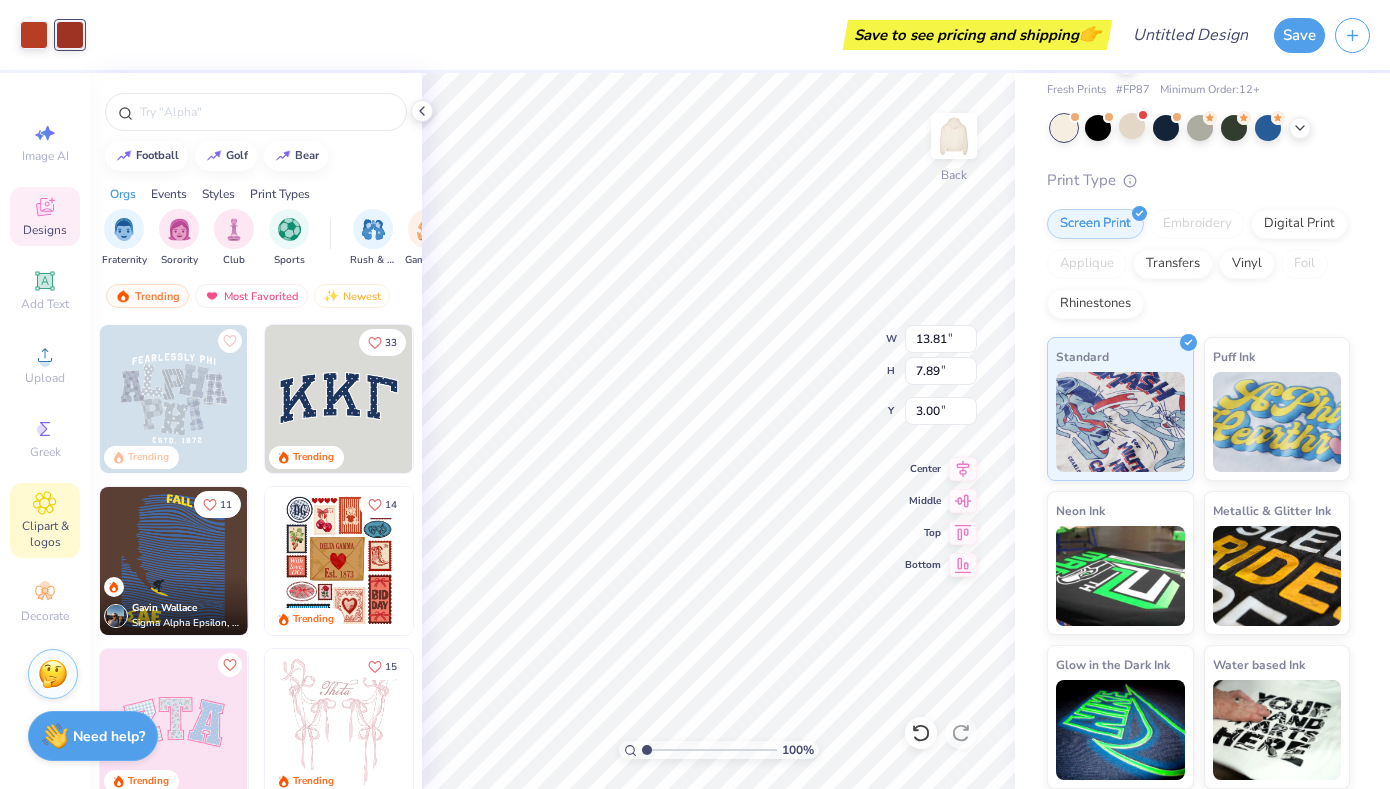 click 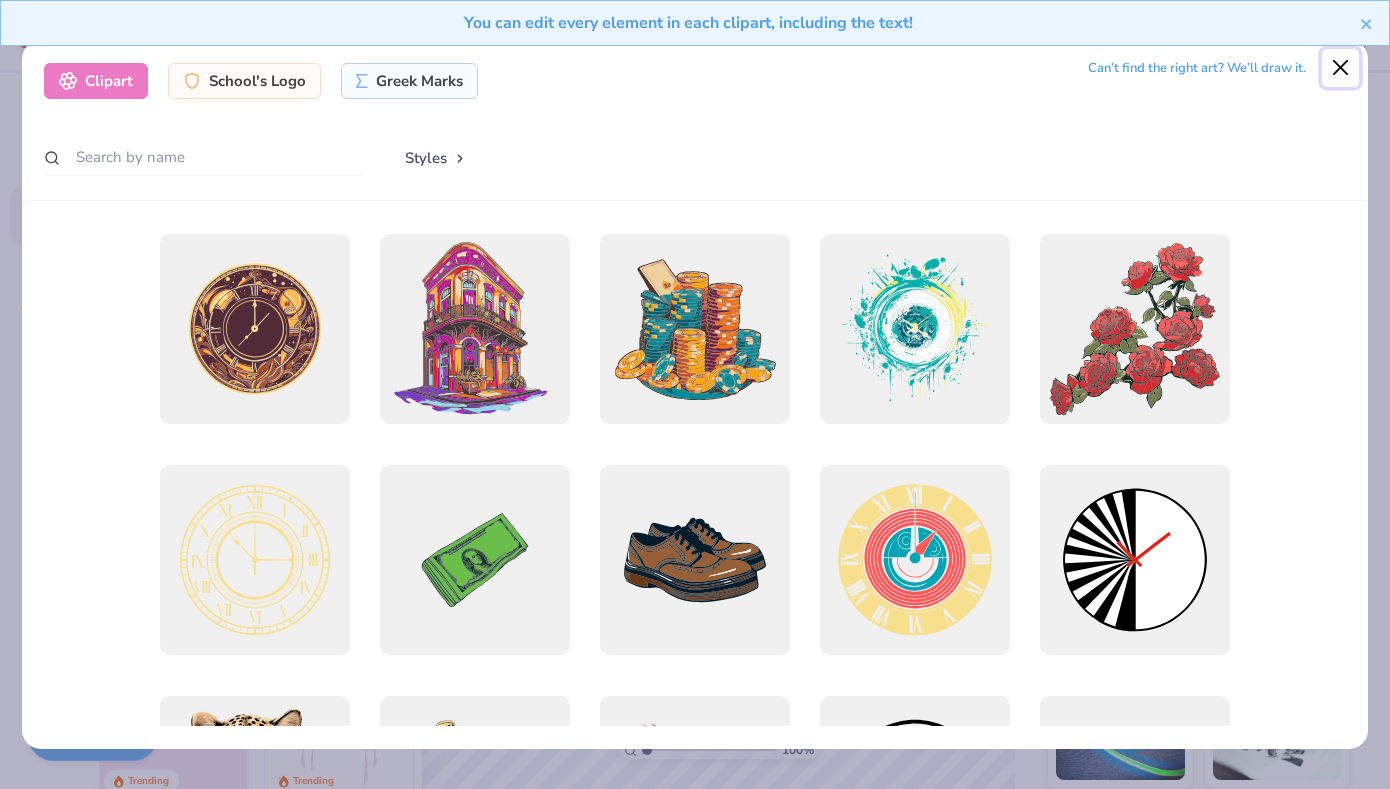 click at bounding box center [1341, 68] 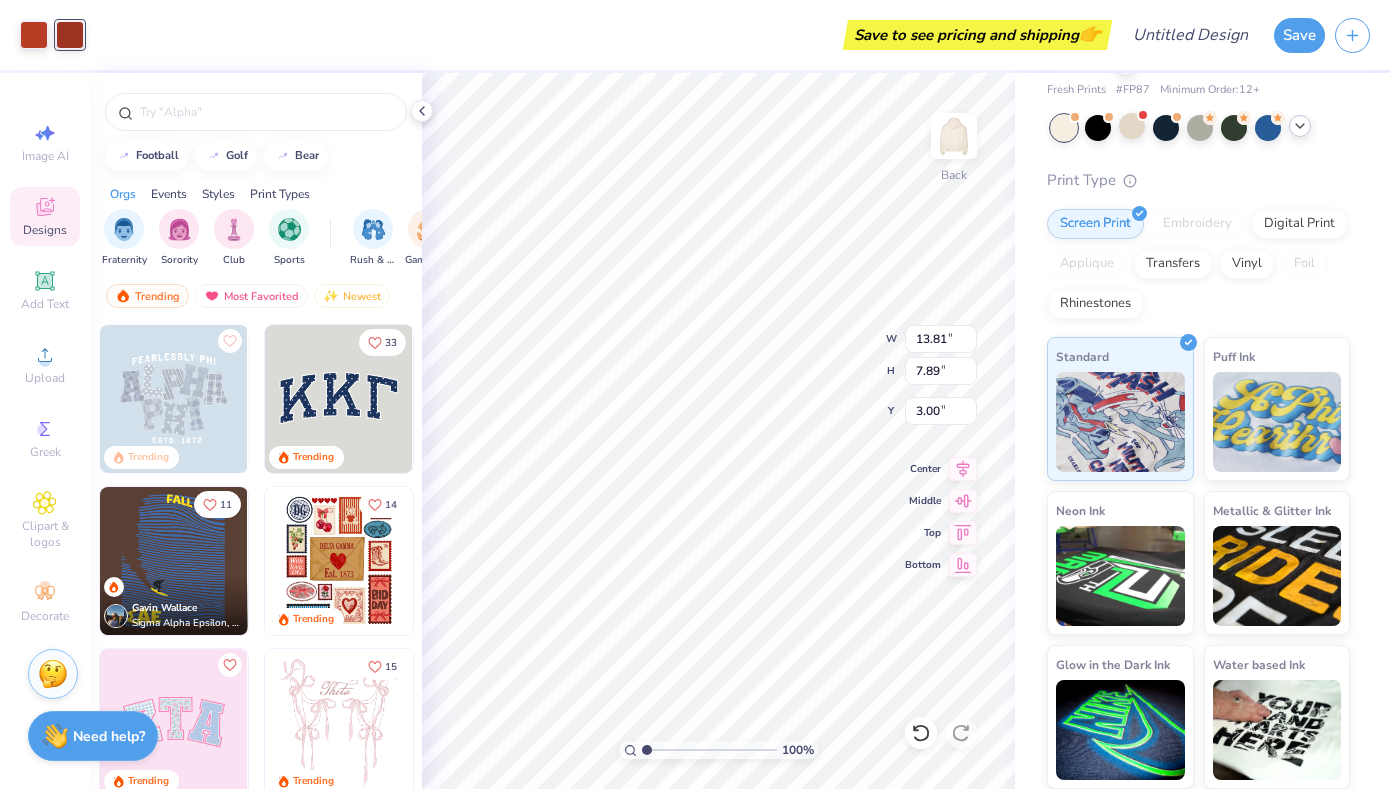 click 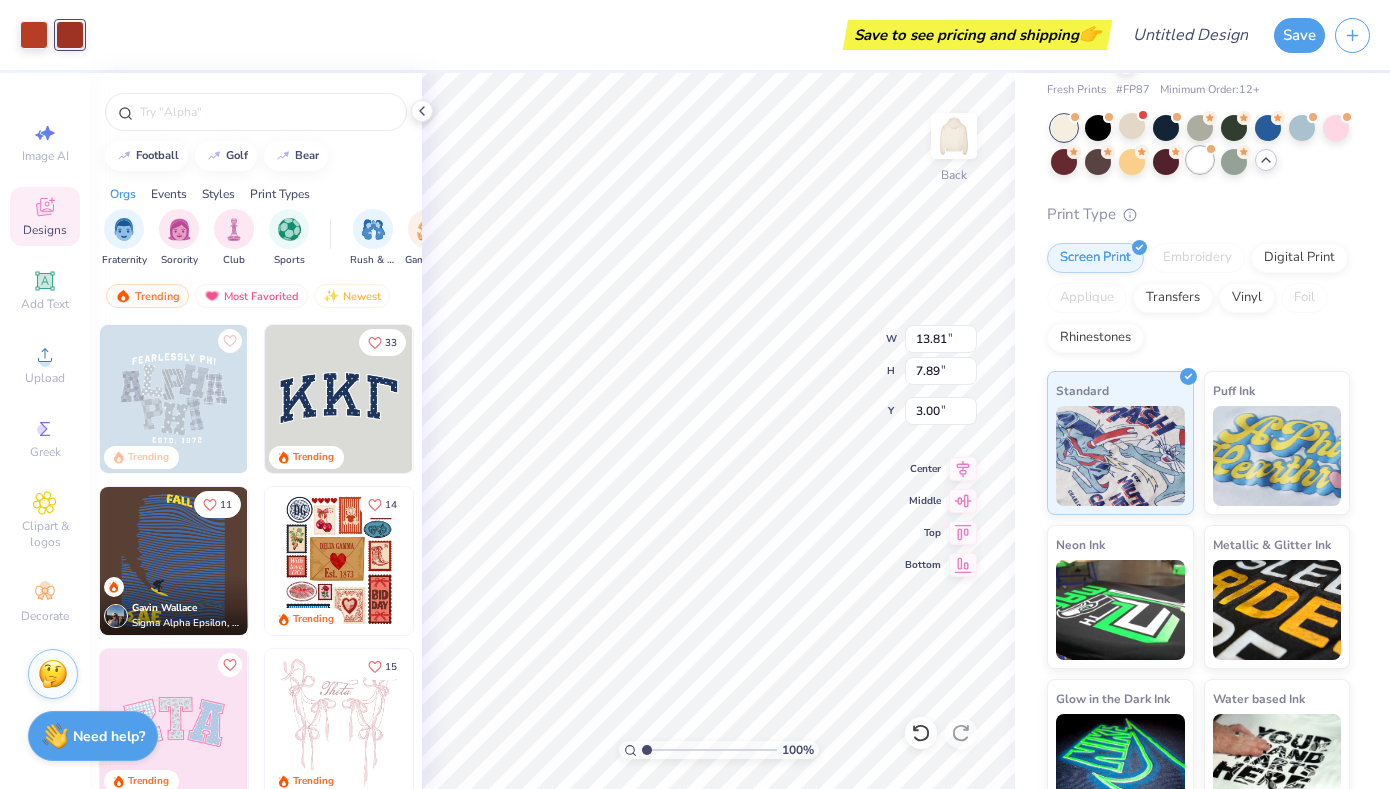 click at bounding box center [1200, 160] 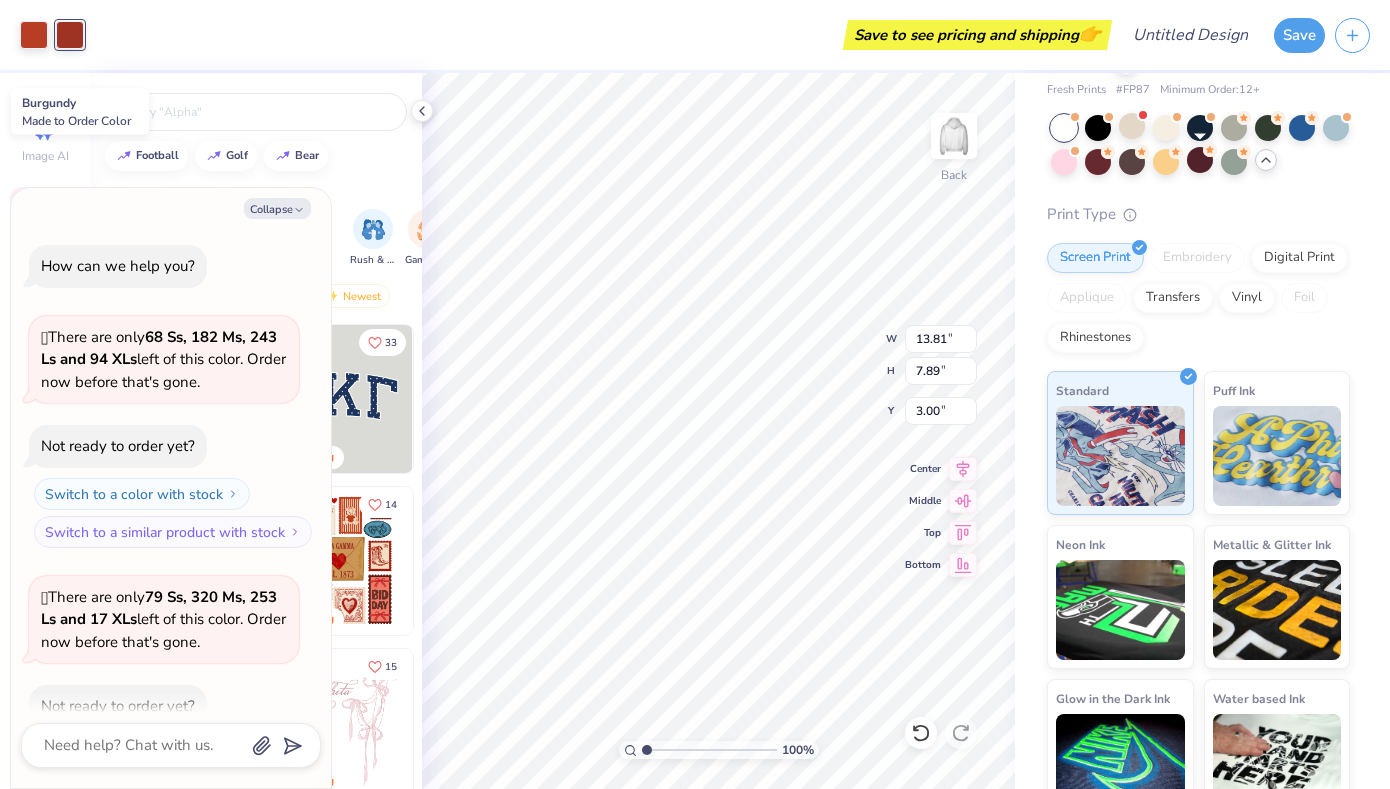 scroll, scrollTop: 110, scrollLeft: 0, axis: vertical 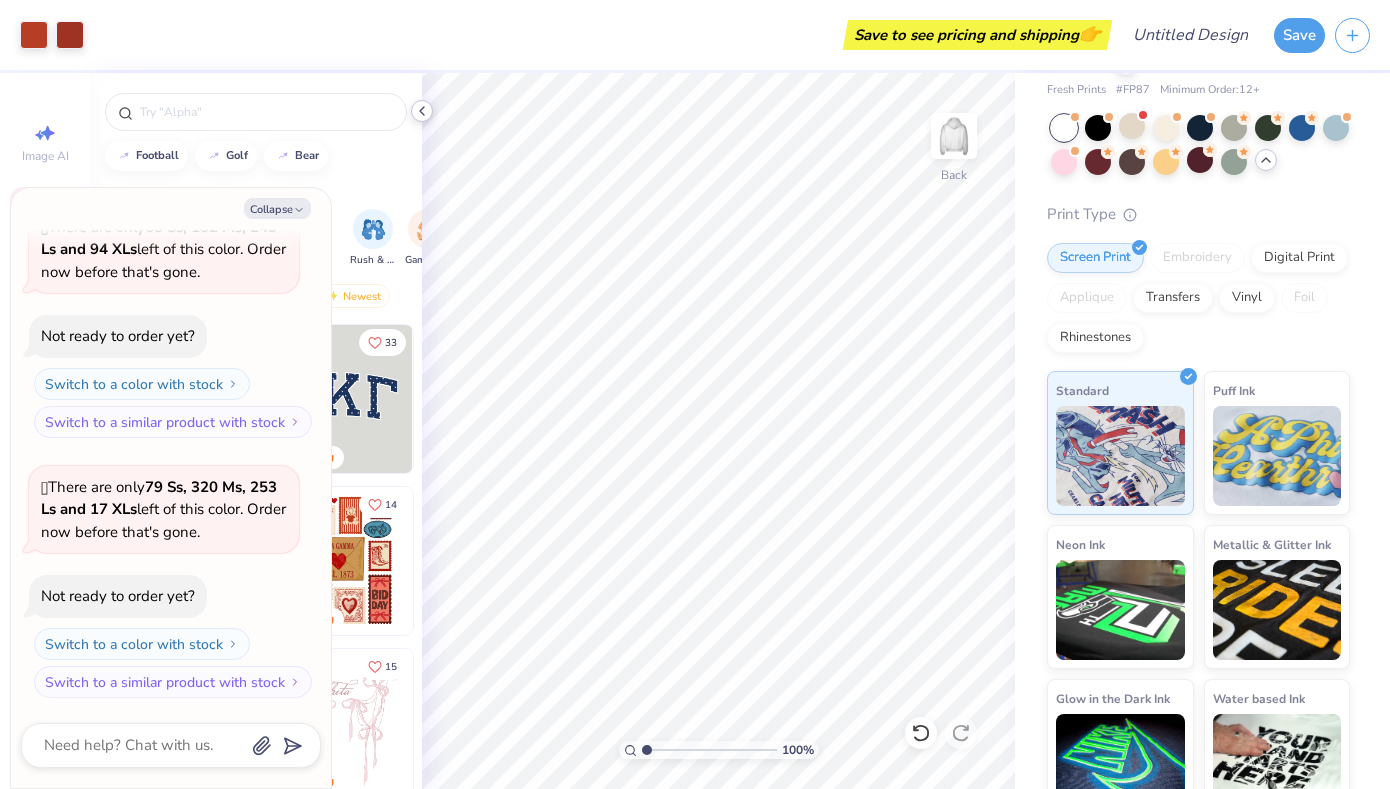click 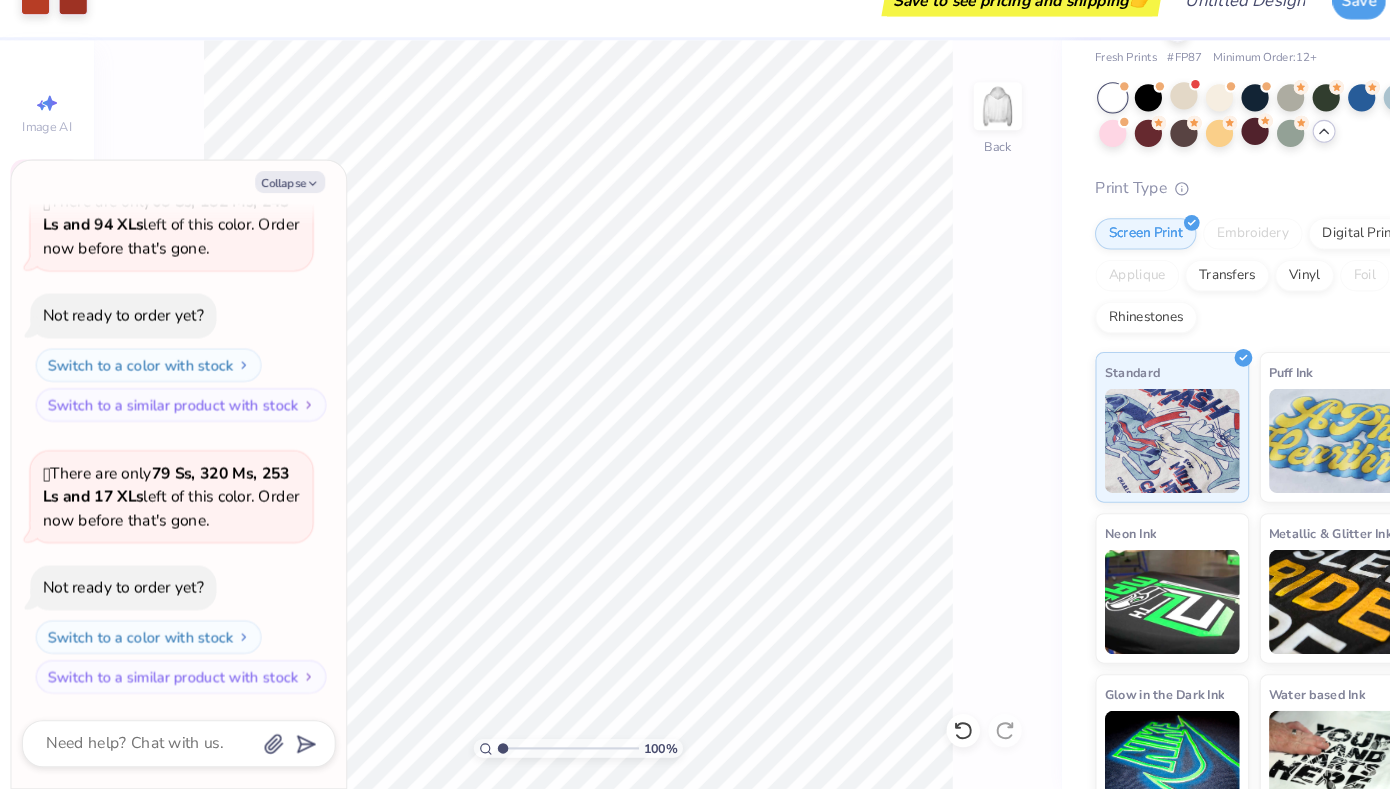 scroll, scrollTop: 0, scrollLeft: 0, axis: both 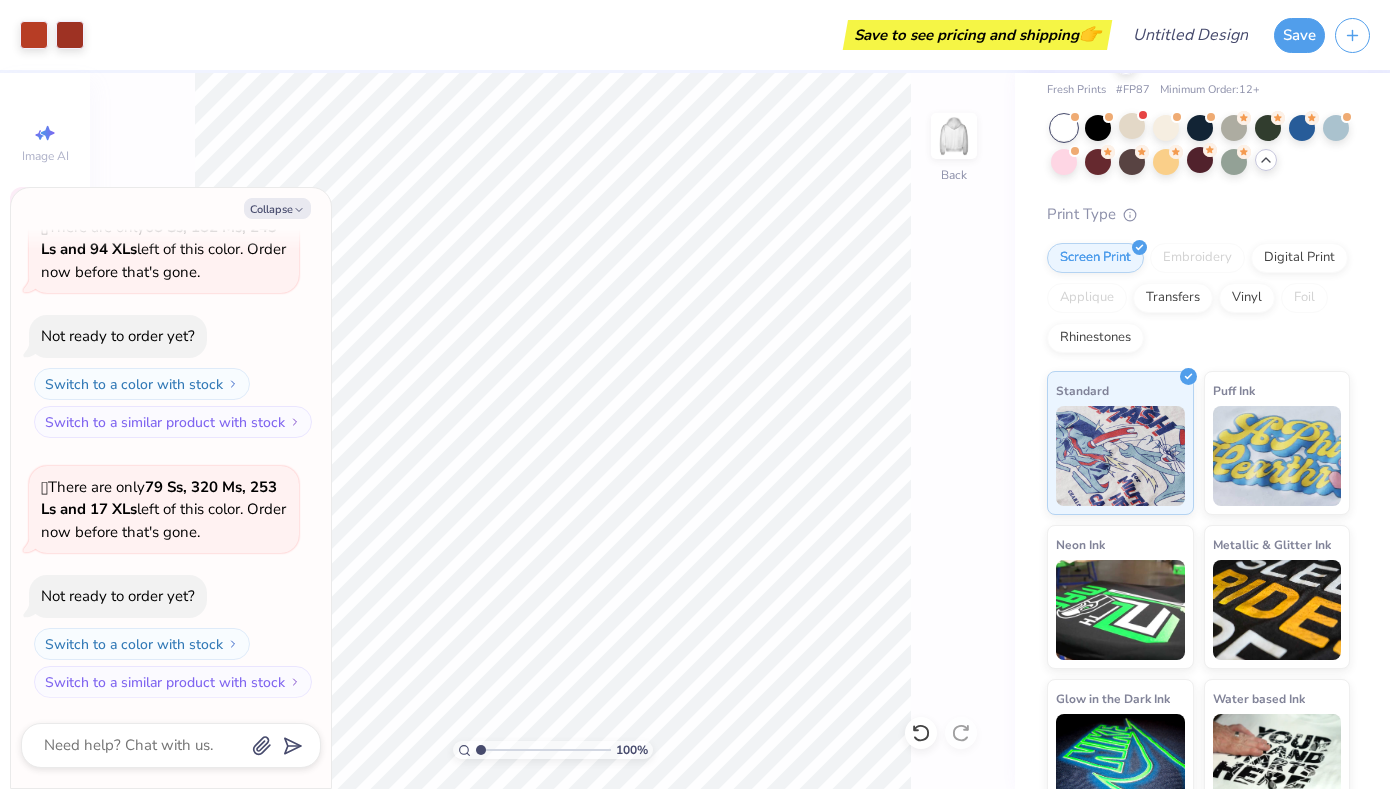 click on "Save to see pricing and shipping  👉" at bounding box center [600, 35] 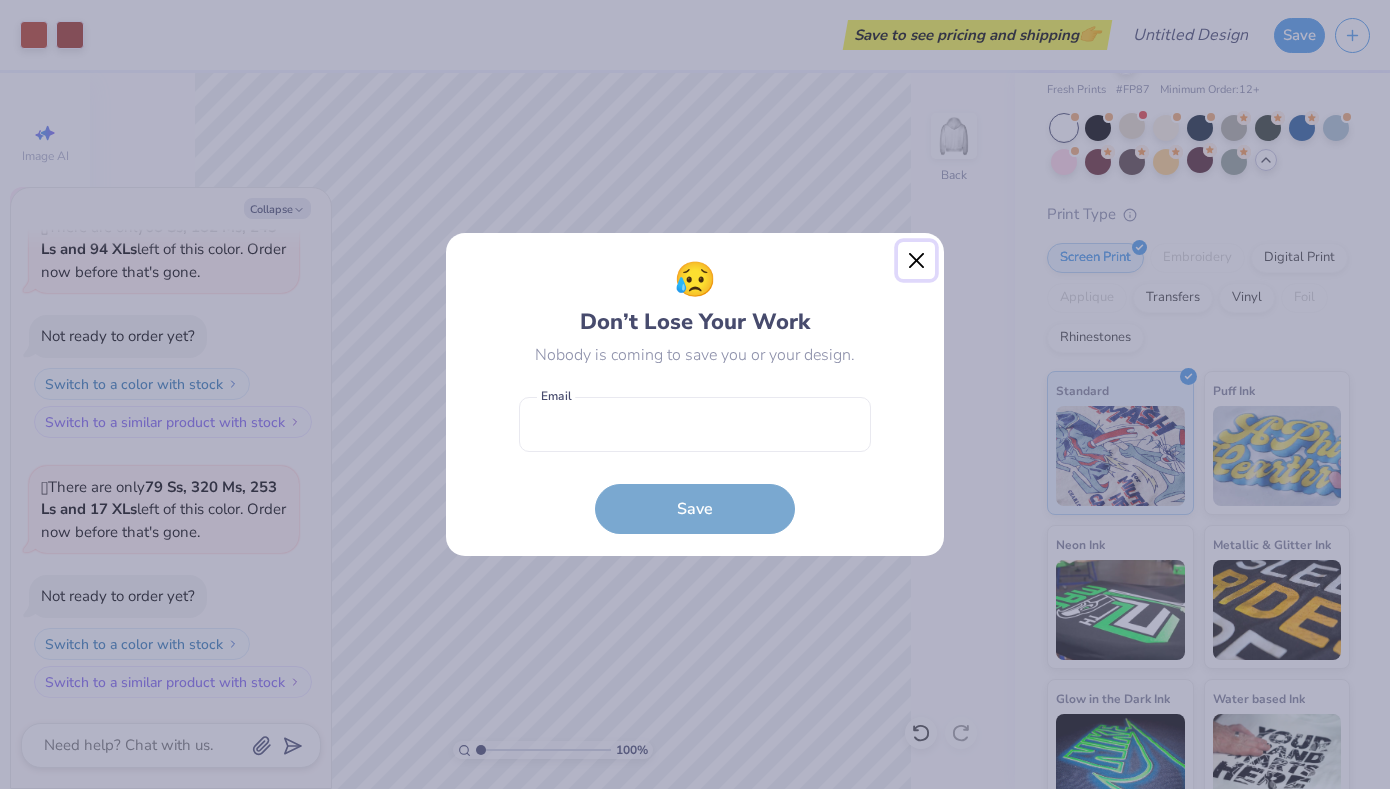 click at bounding box center [917, 261] 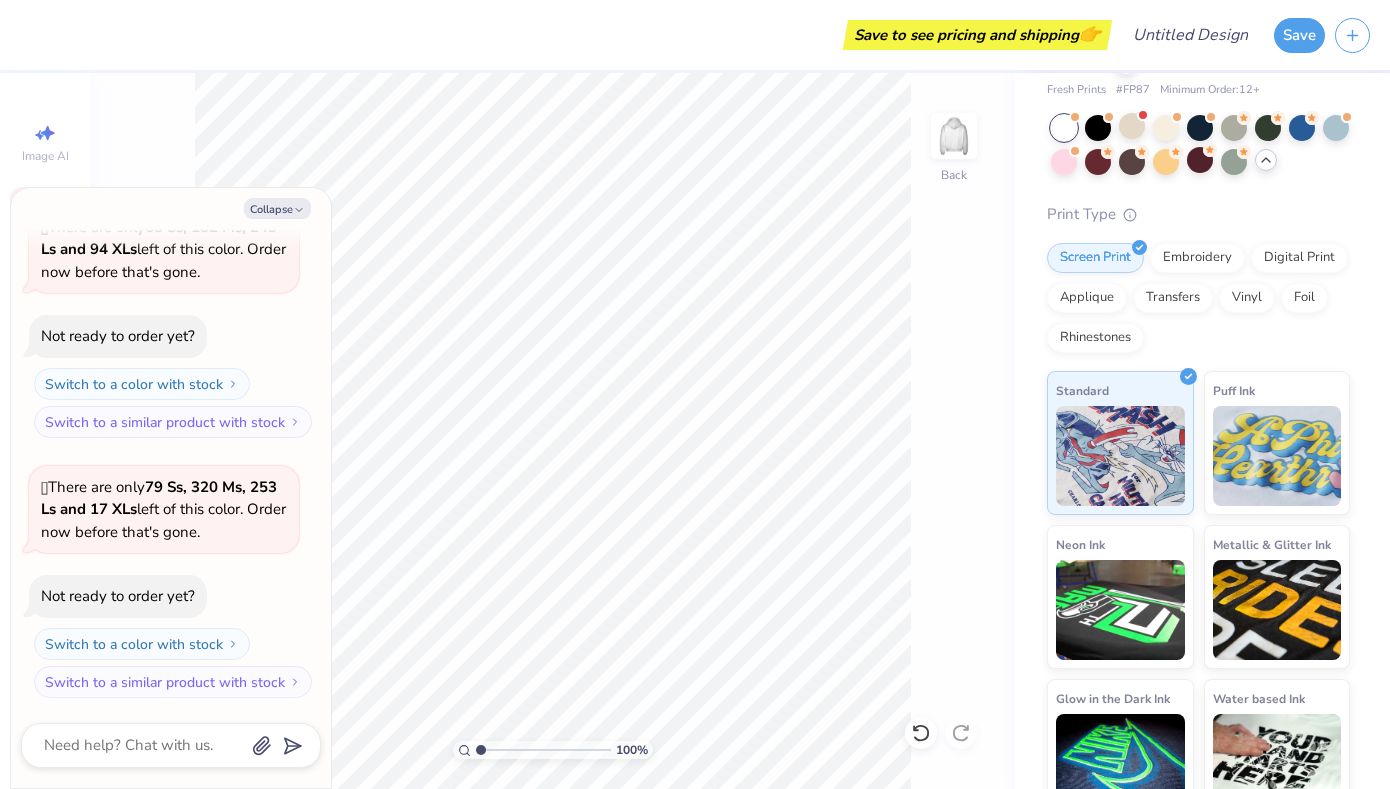 type on "x" 